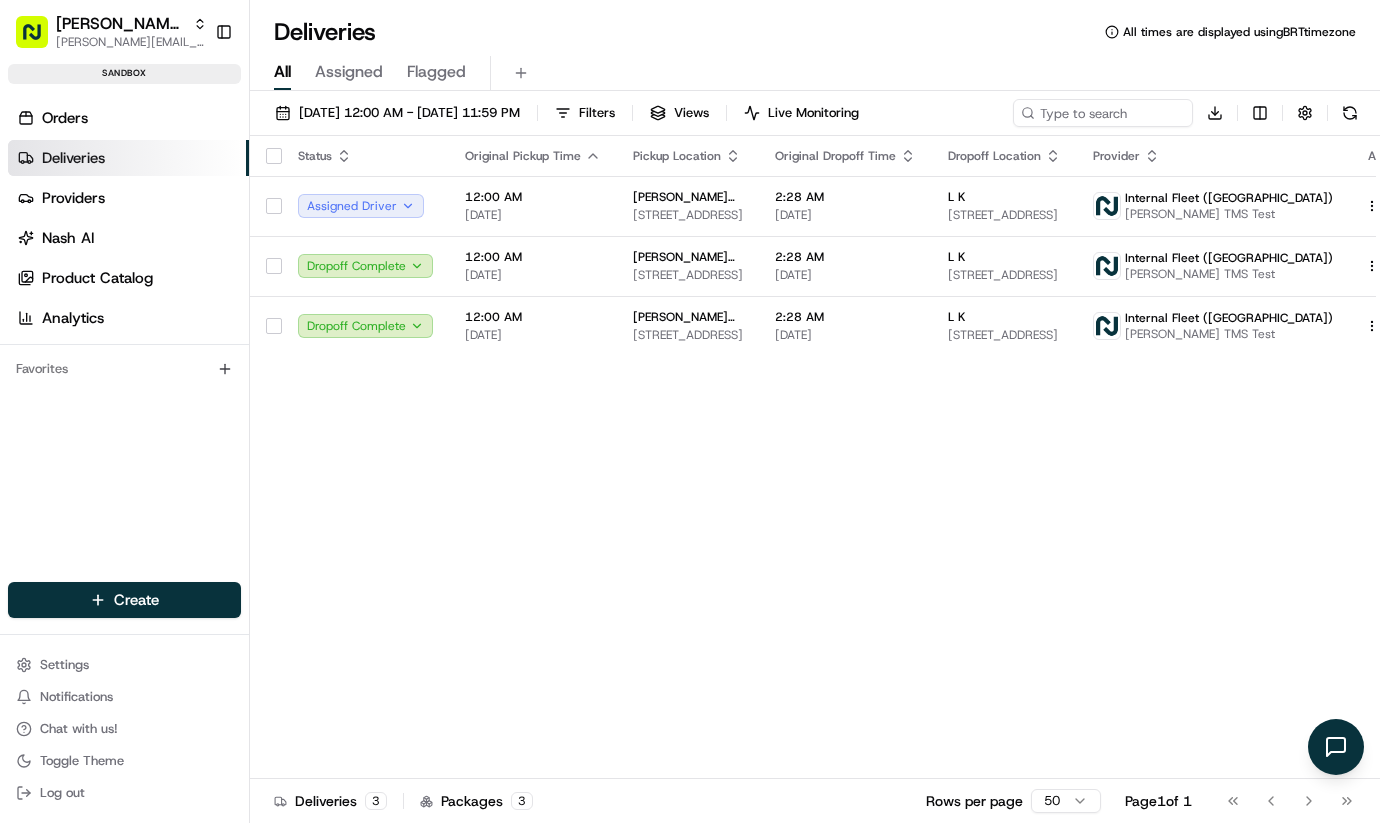 scroll, scrollTop: 0, scrollLeft: 0, axis: both 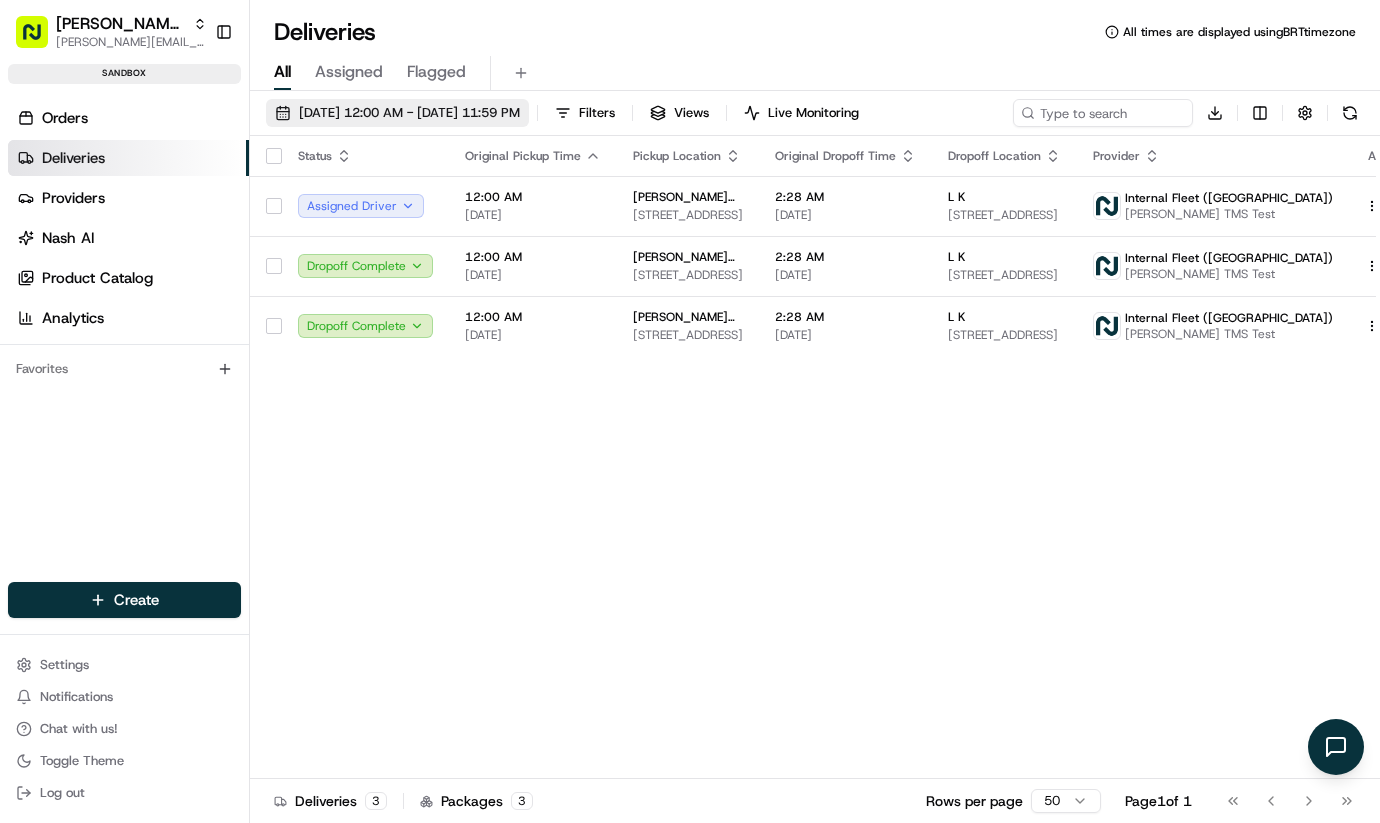 click on "07/20/2025 12:00 AM - 07/21/2025 11:59 PM" at bounding box center (409, 113) 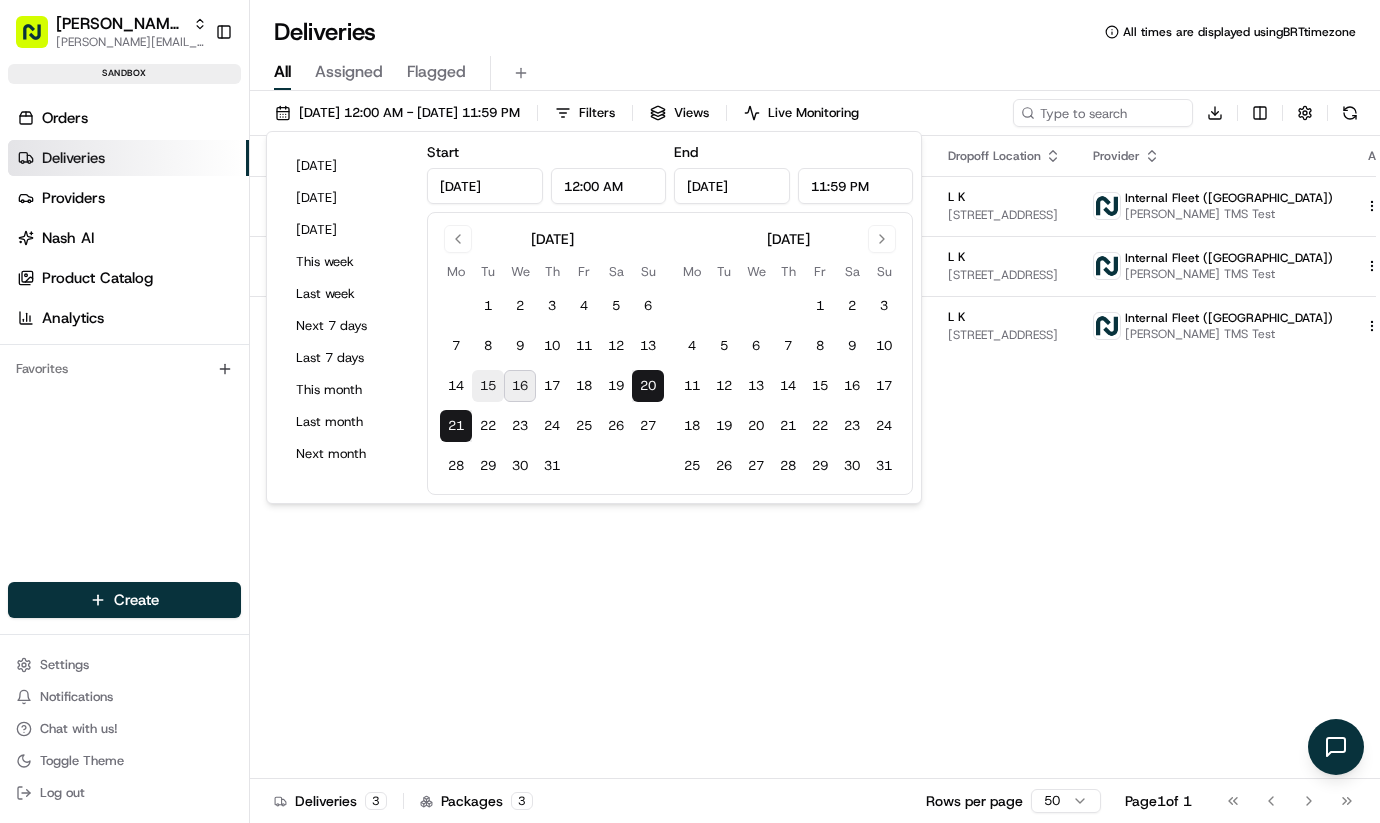 click on "15" at bounding box center [488, 386] 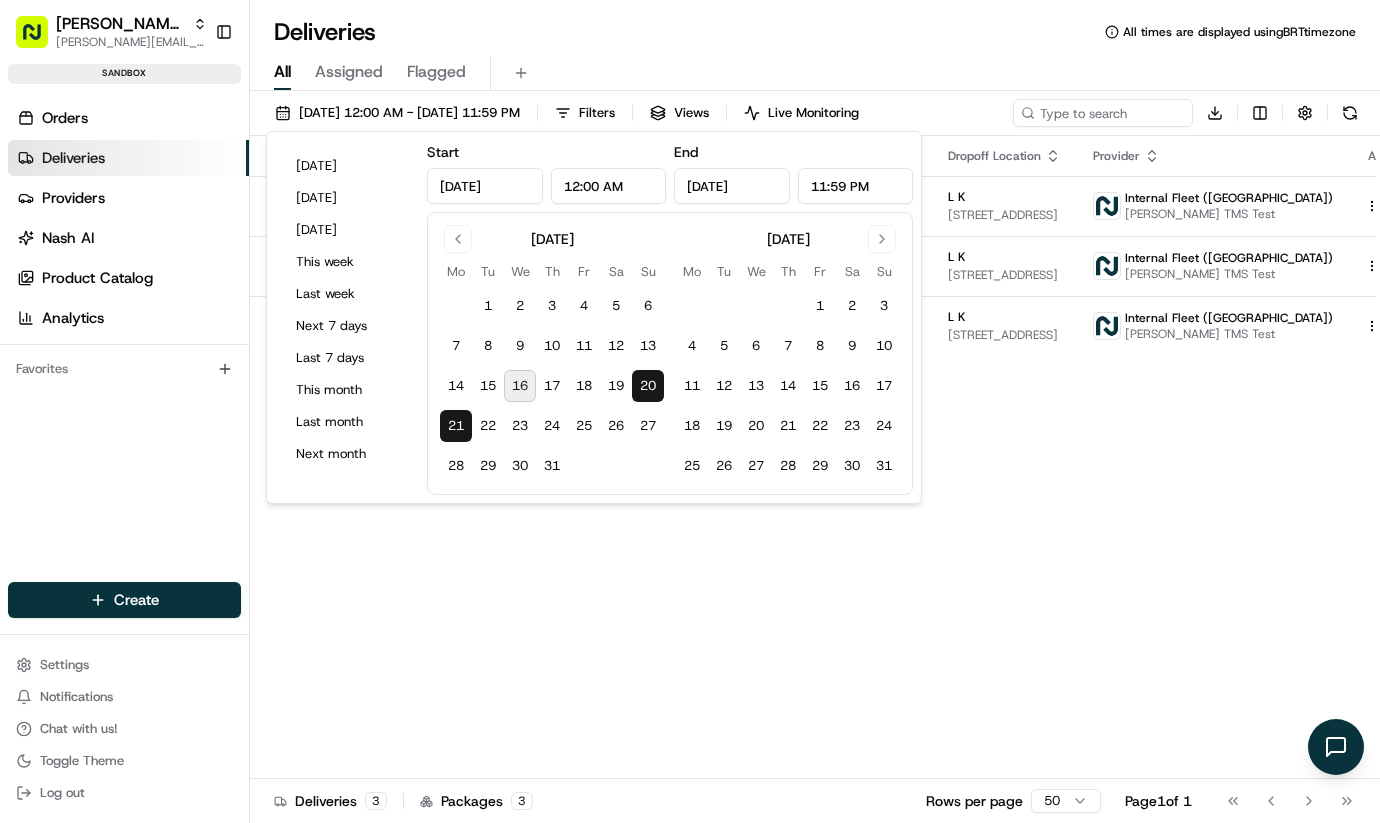 type on "Jul 15, 2025" 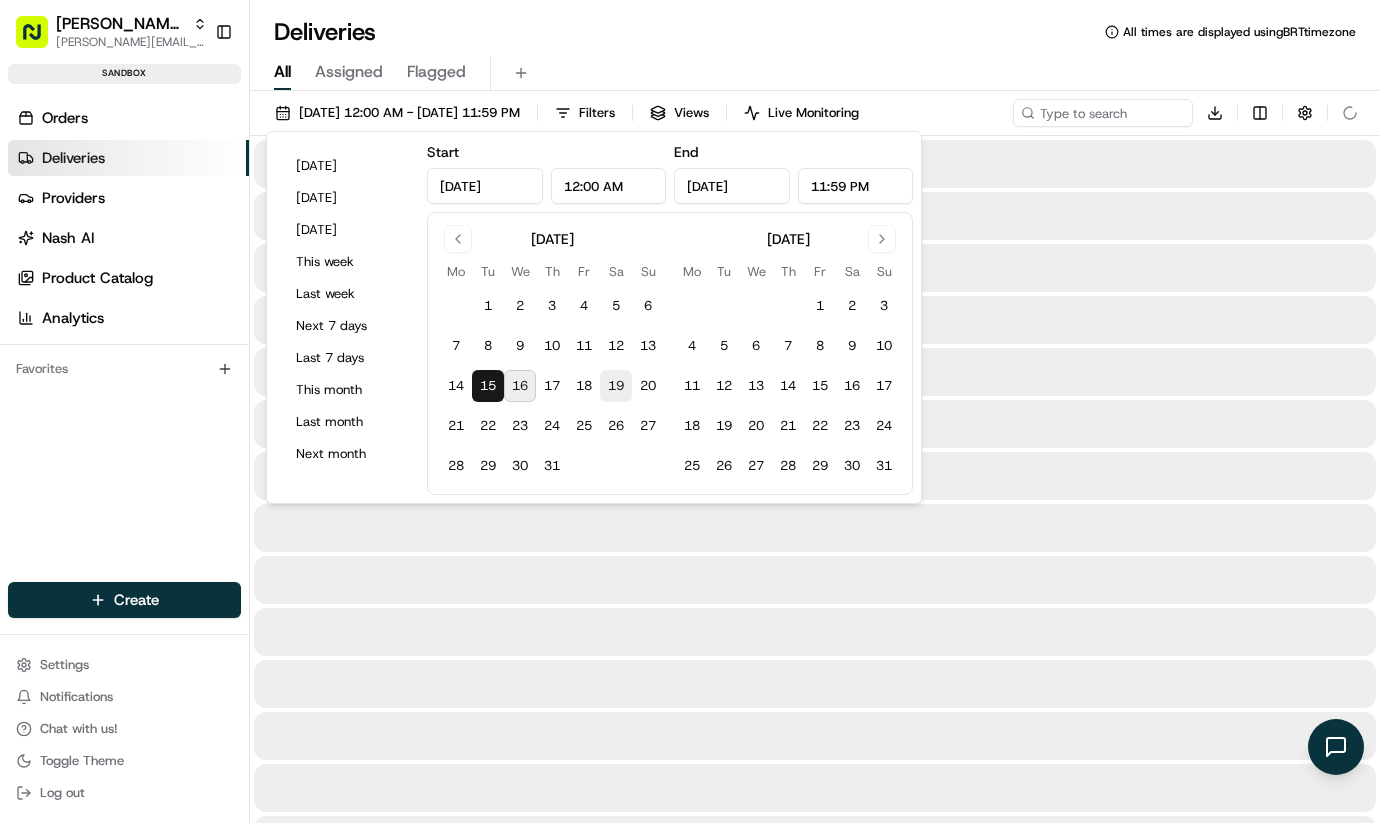 click on "19" at bounding box center [616, 386] 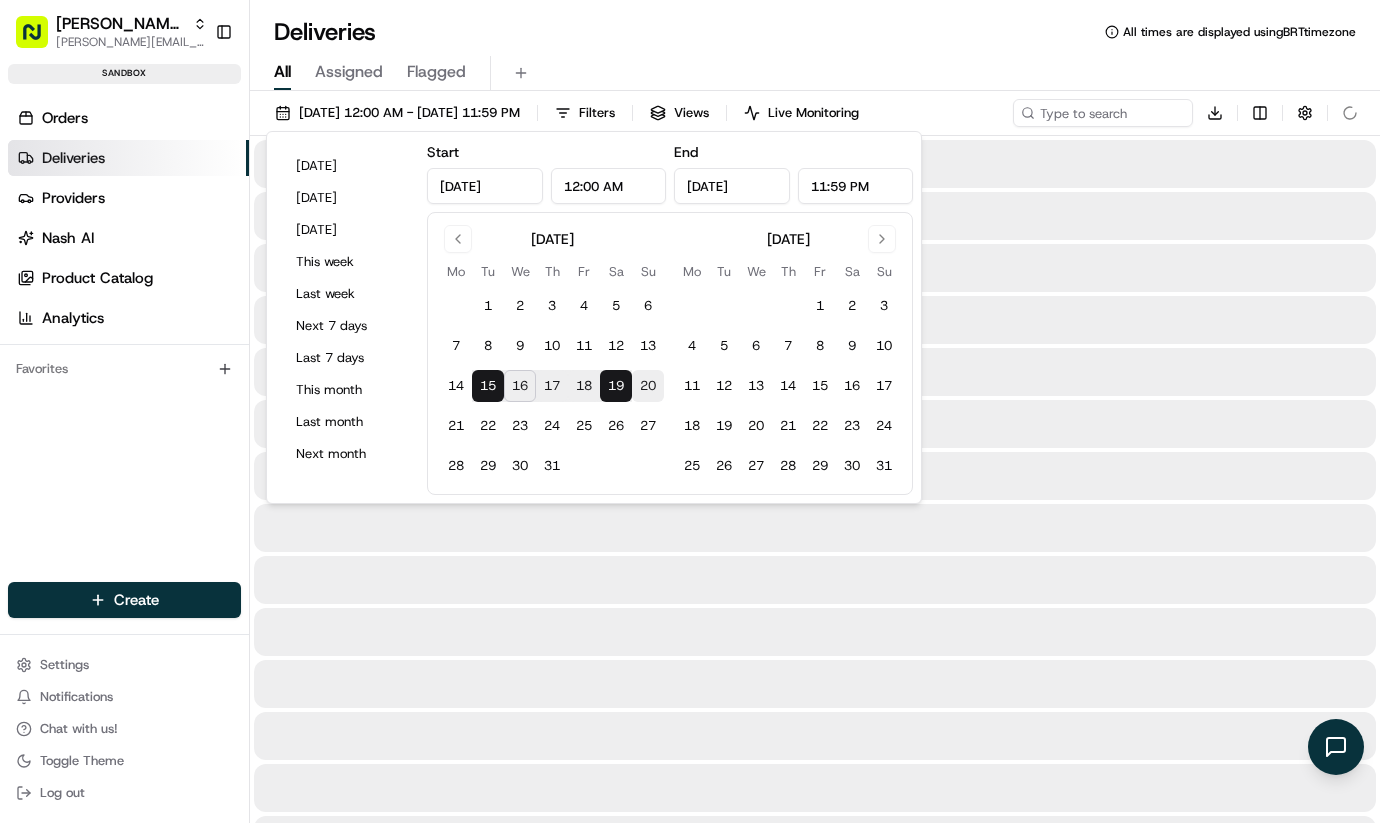 click on "20" at bounding box center [648, 386] 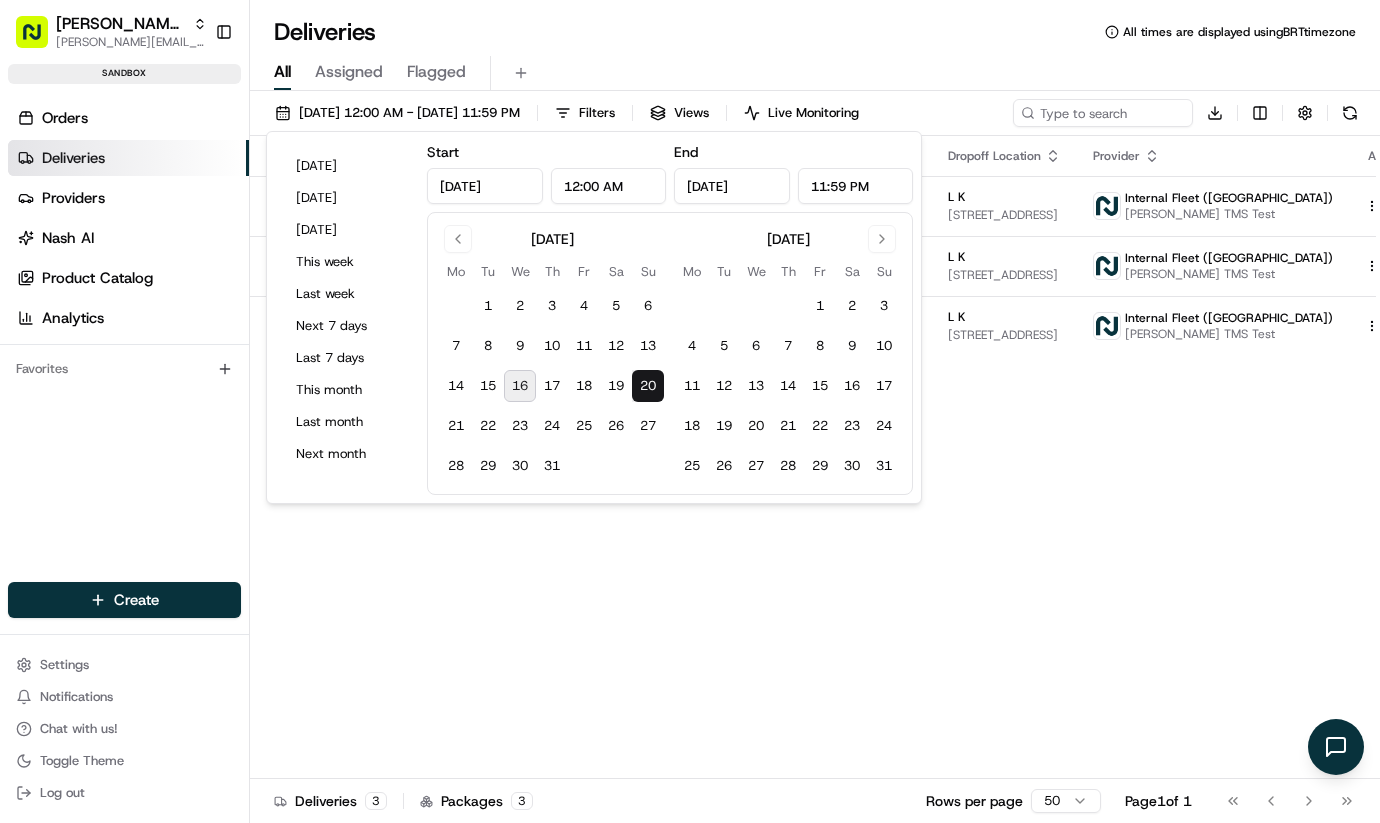 click on "16" at bounding box center [520, 386] 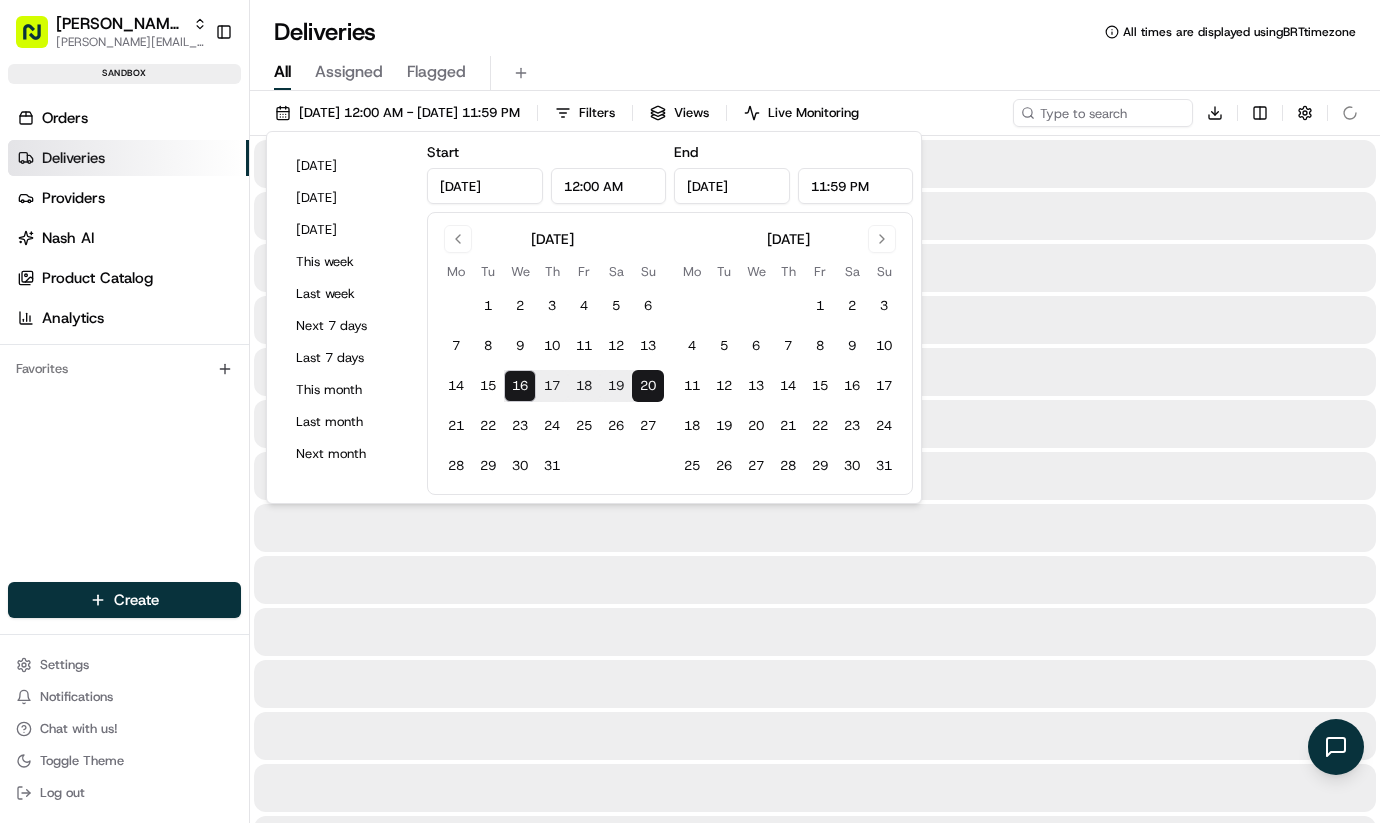 click on "20" at bounding box center (648, 386) 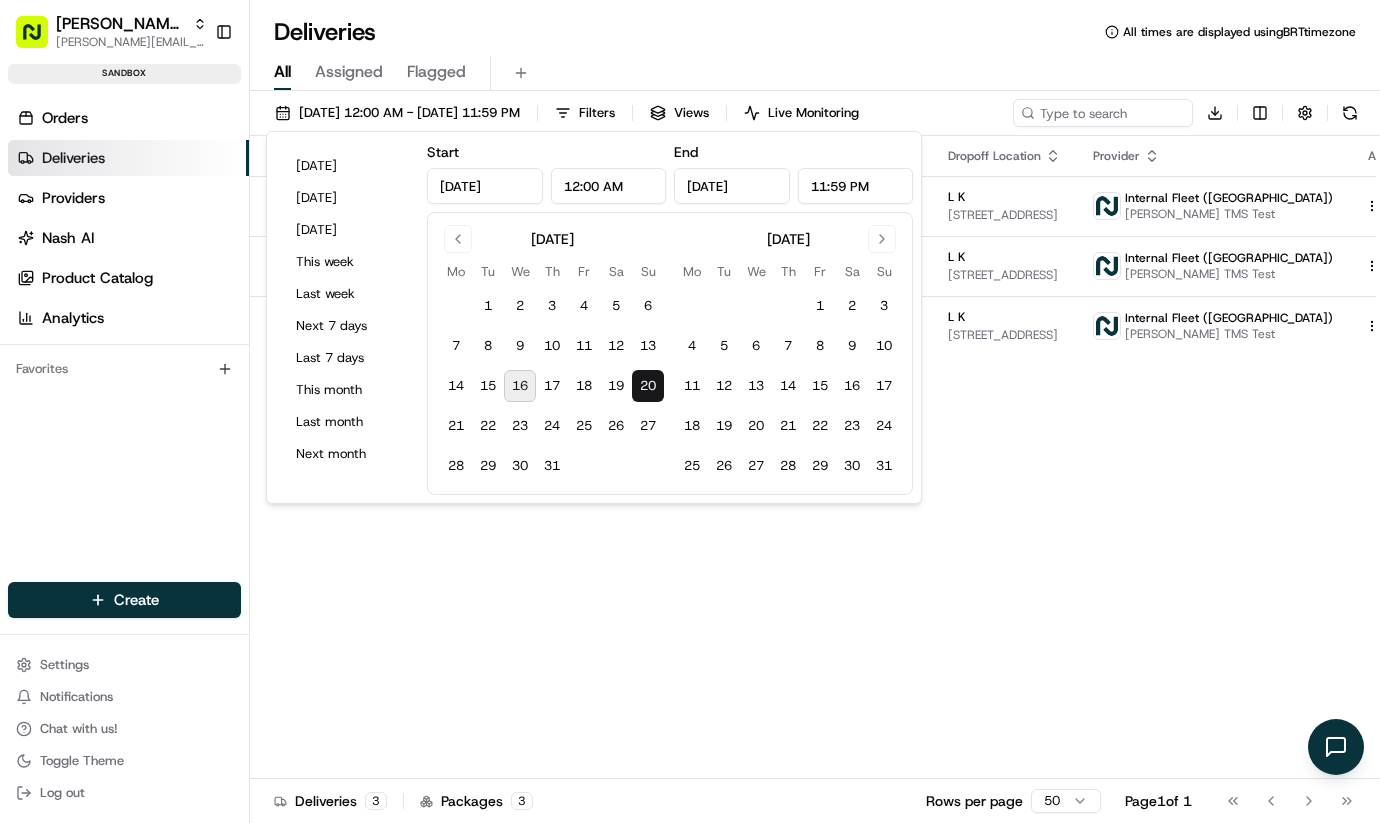 click on "16" at bounding box center (520, 386) 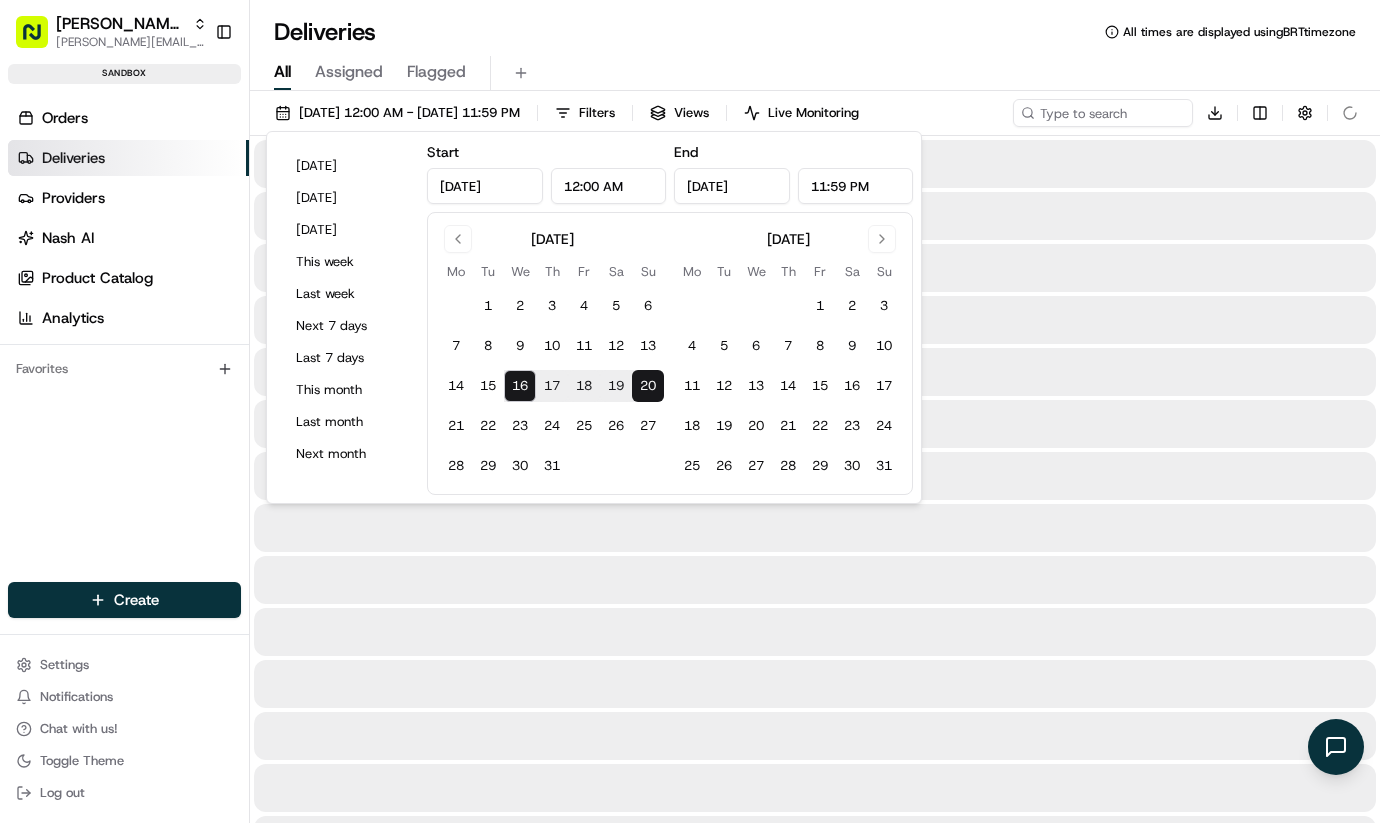 click at bounding box center [815, 632] 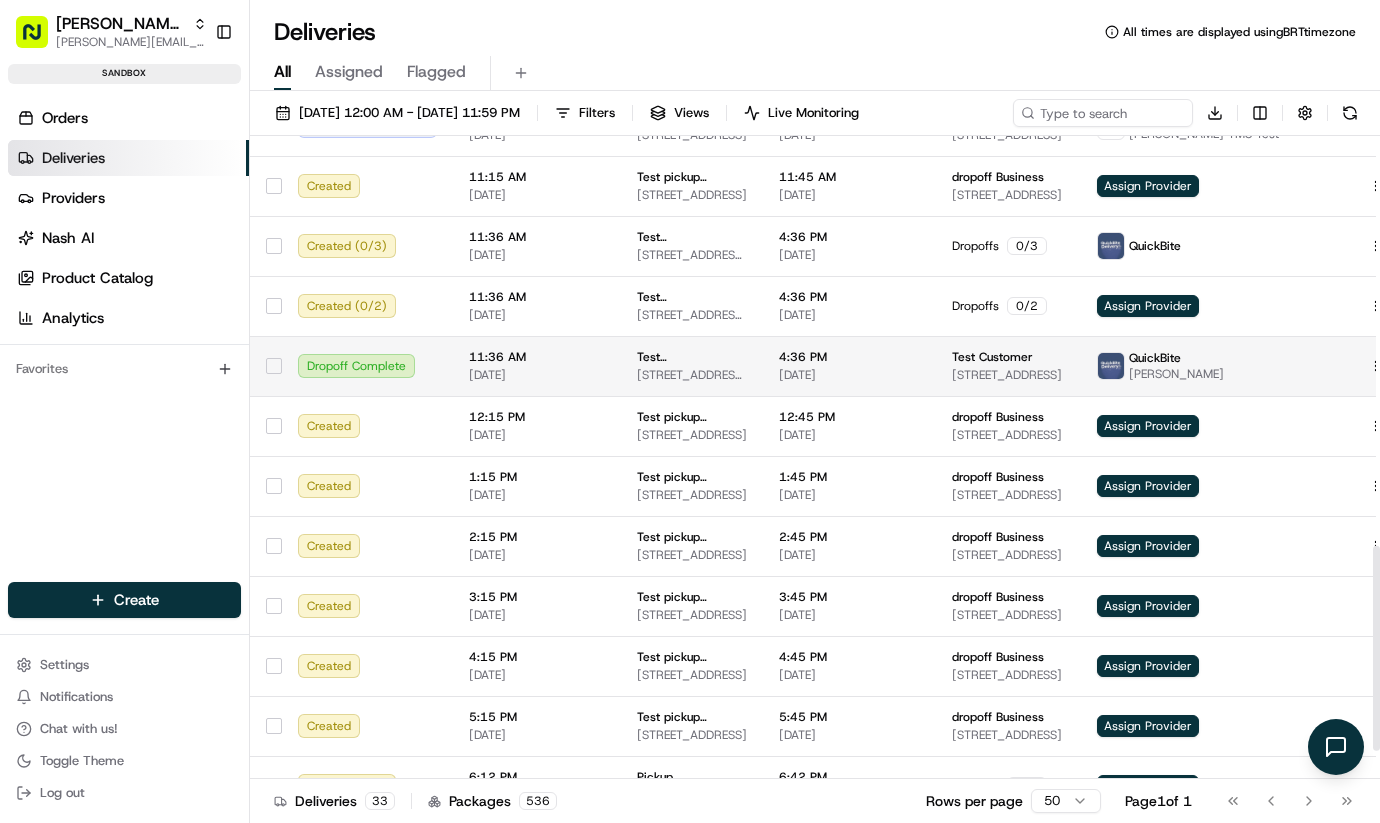 scroll, scrollTop: 1377, scrollLeft: 0, axis: vertical 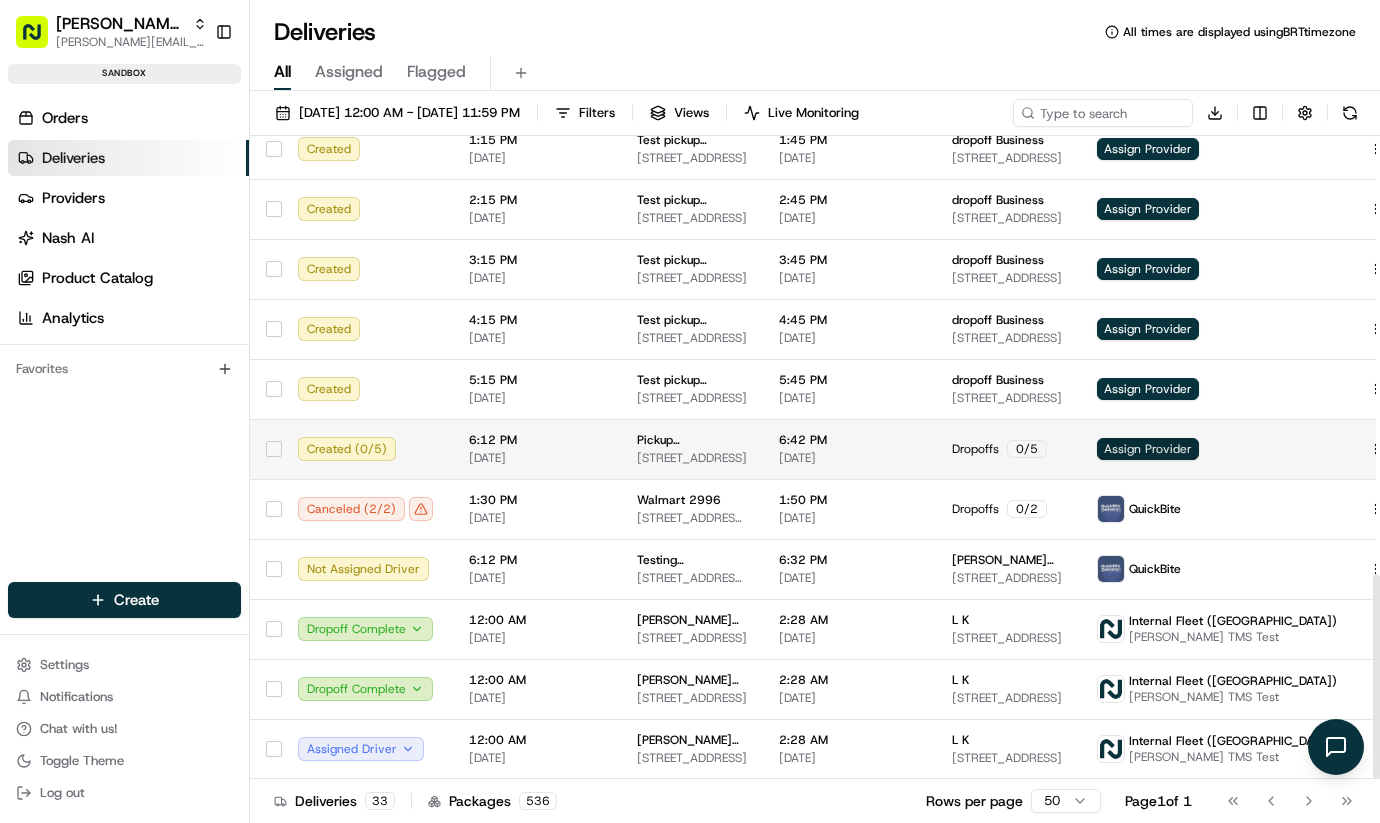 click on "Assign Provider" at bounding box center [1148, 449] 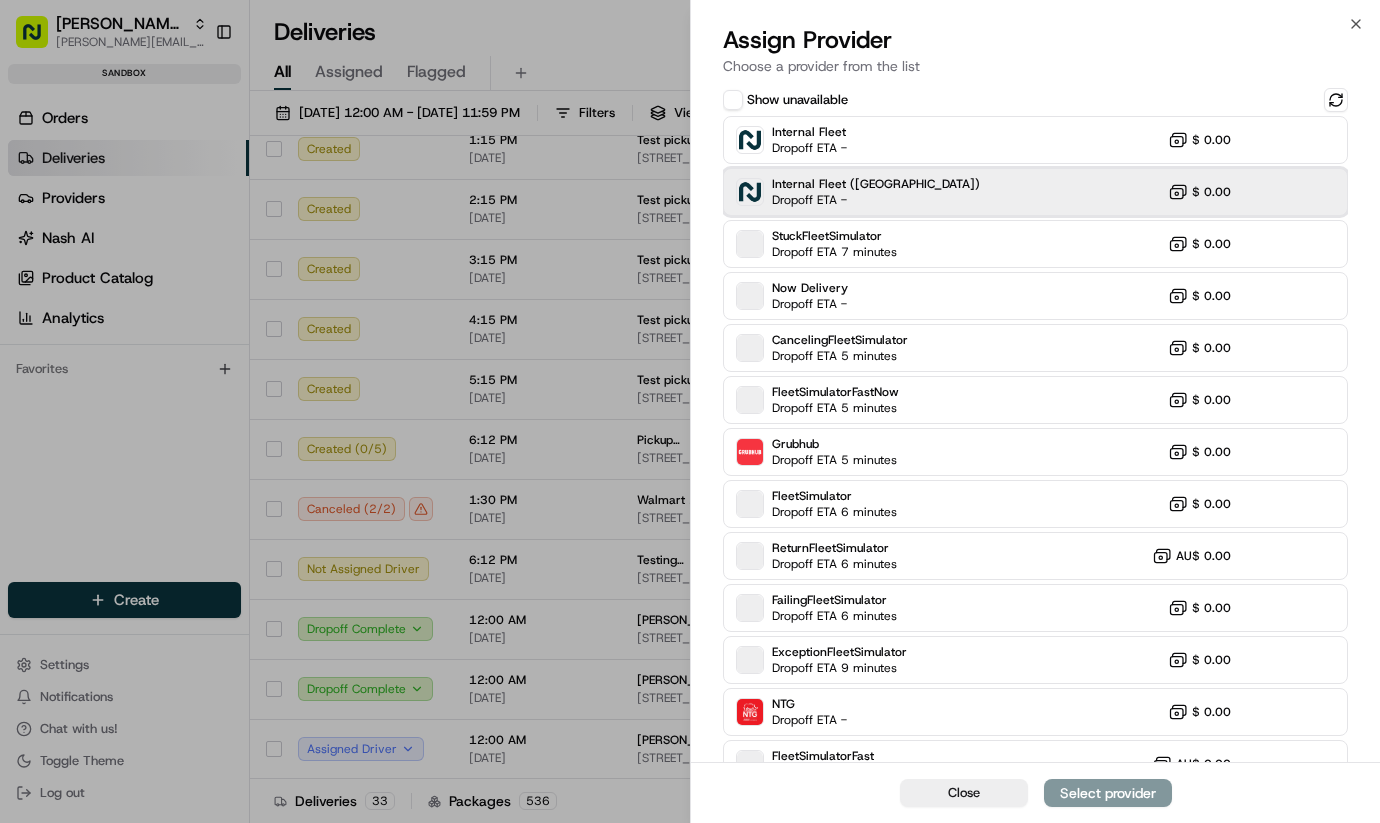 click on "Internal Fleet (Nashcar) Dropoff ETA   - $   0.00" at bounding box center [1035, 192] 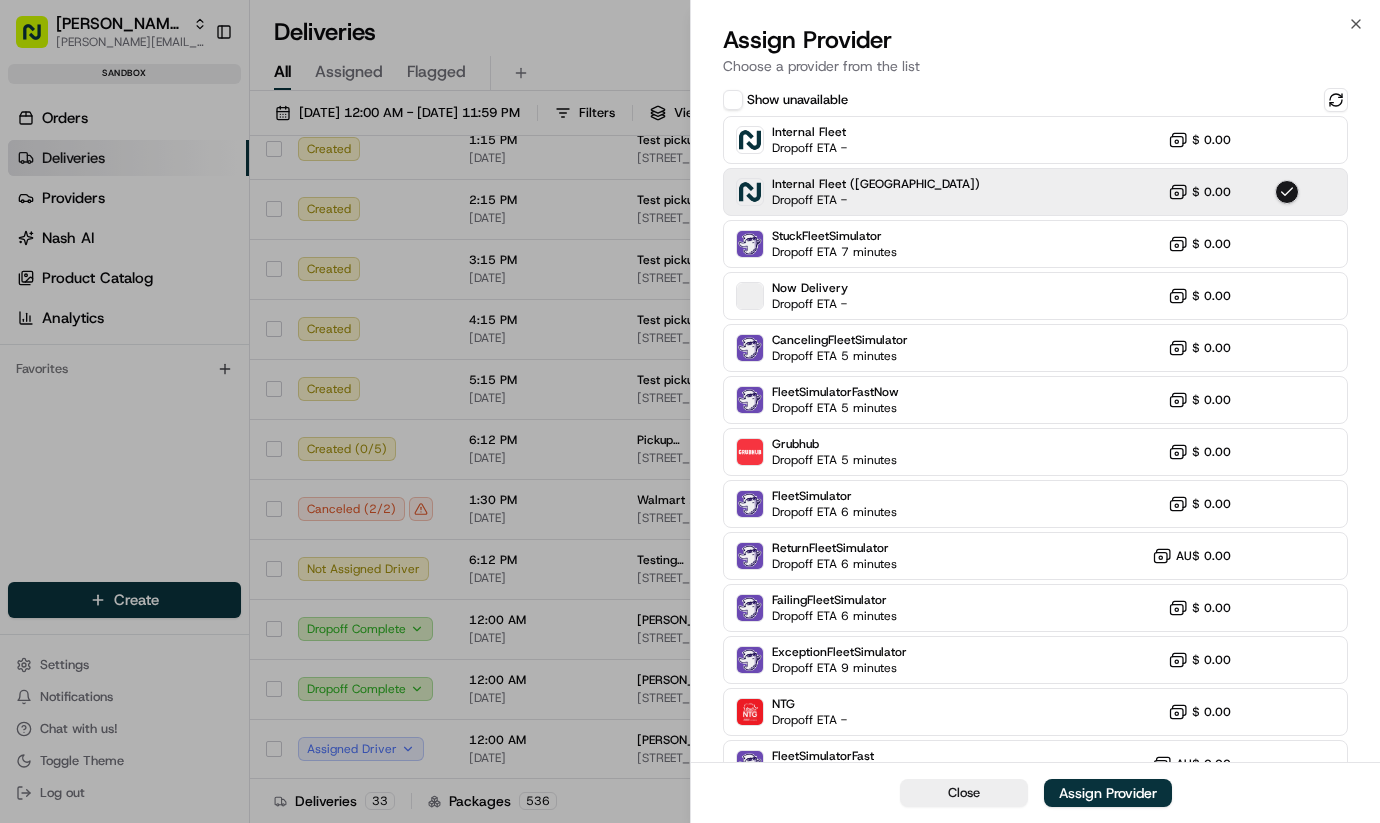 click on "Close Assign Provider" at bounding box center (1035, 792) 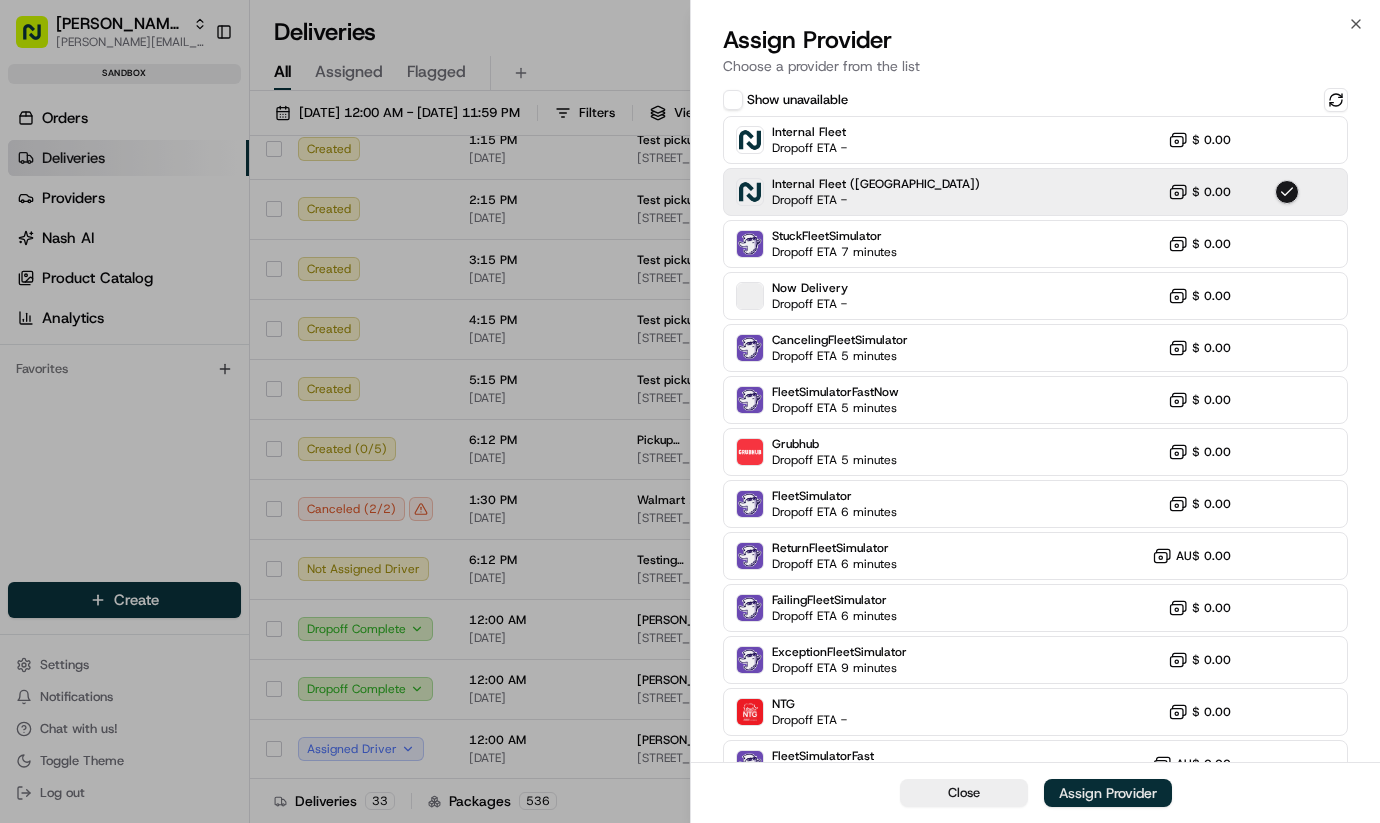 click on "Assign Provider" at bounding box center [1108, 793] 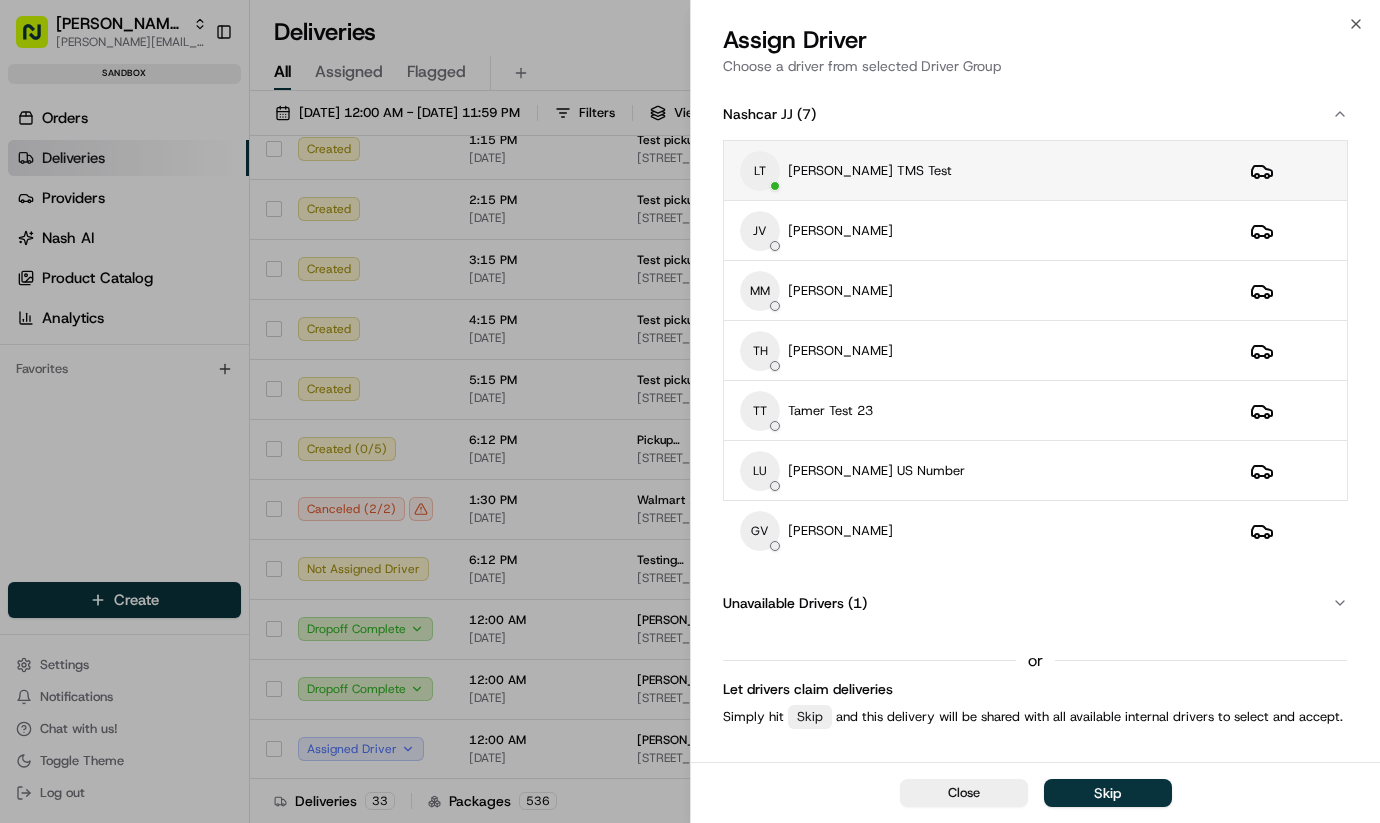 click on "LT Lucas TMS Test" at bounding box center (979, 171) 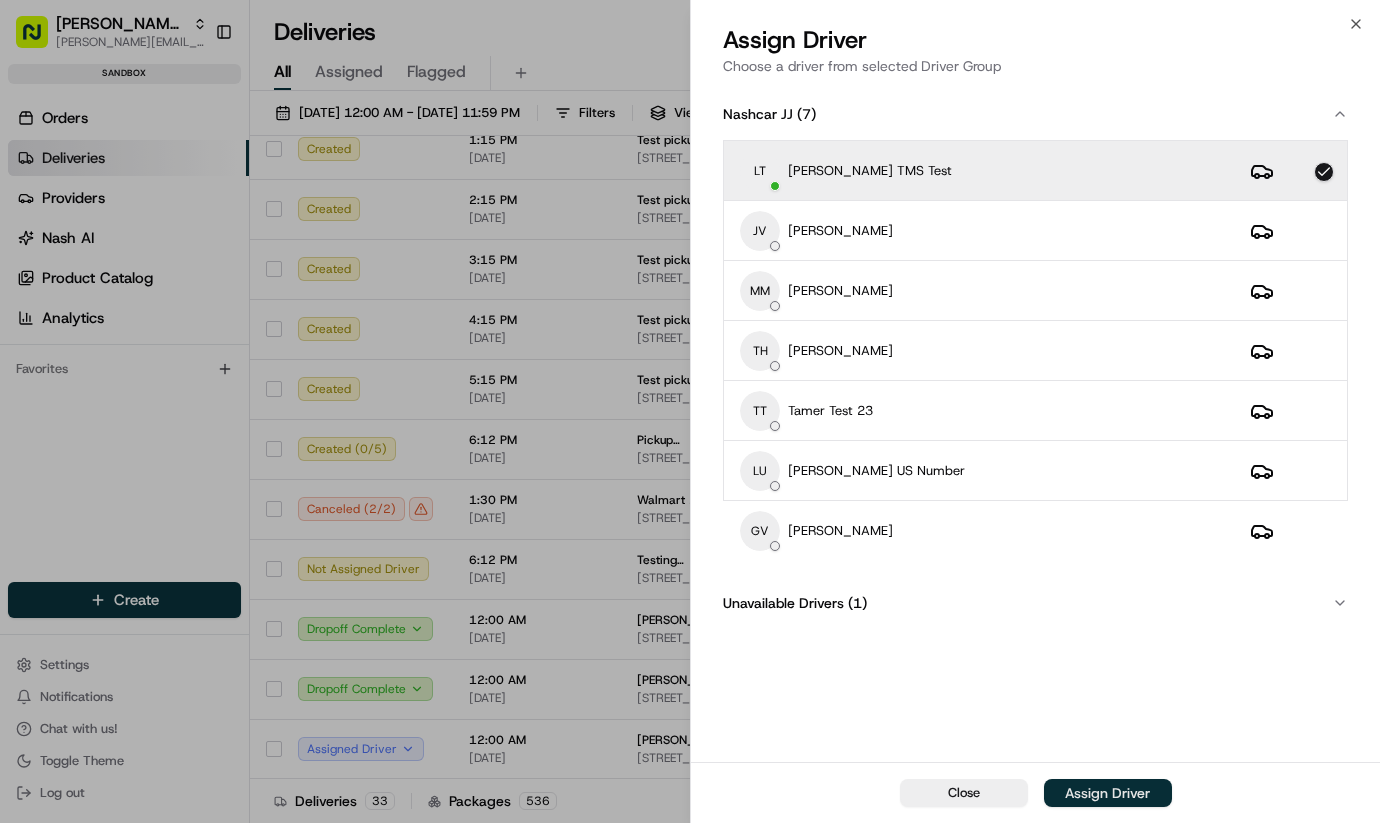click on "Assign Driver" at bounding box center (1107, 793) 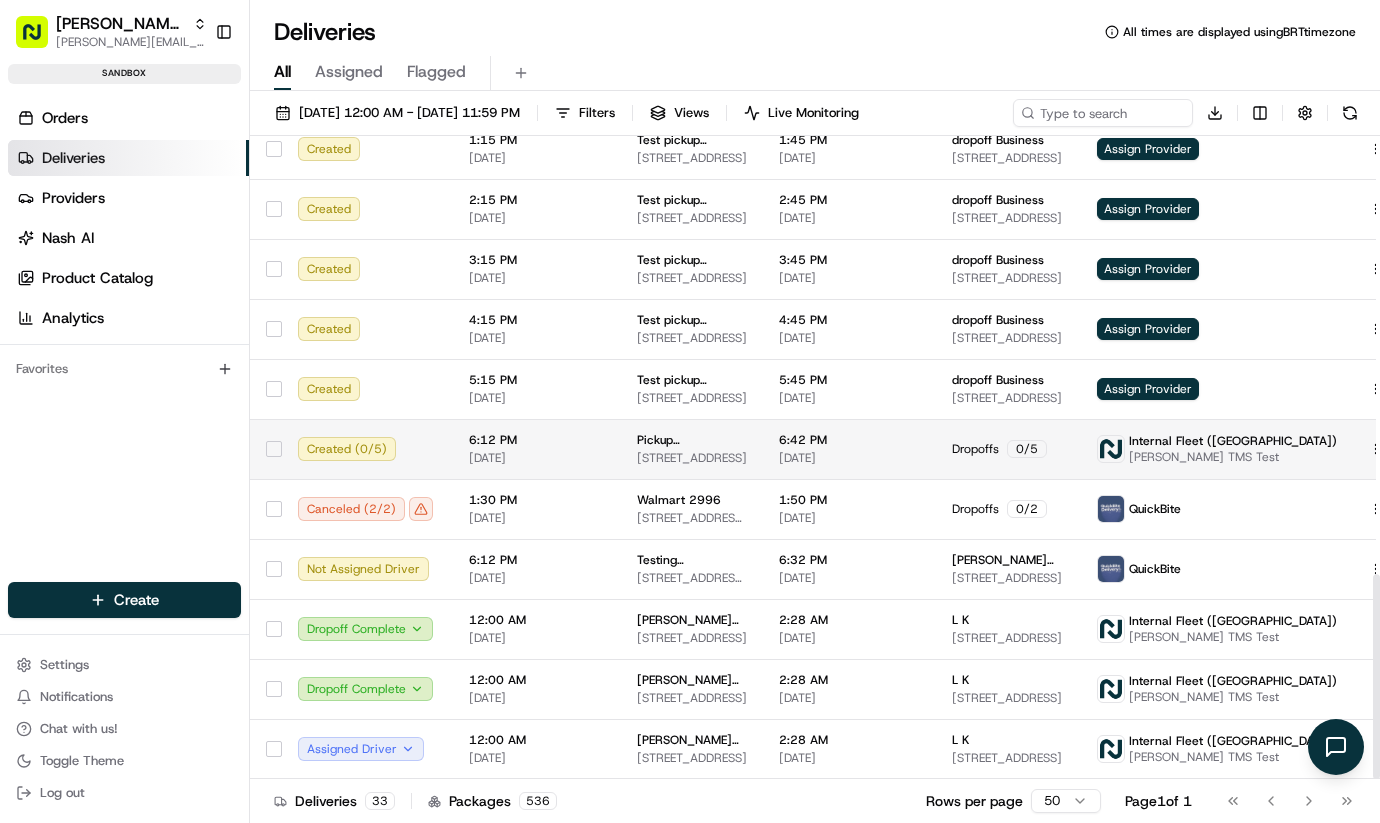 click on "[DATE]" at bounding box center (537, 458) 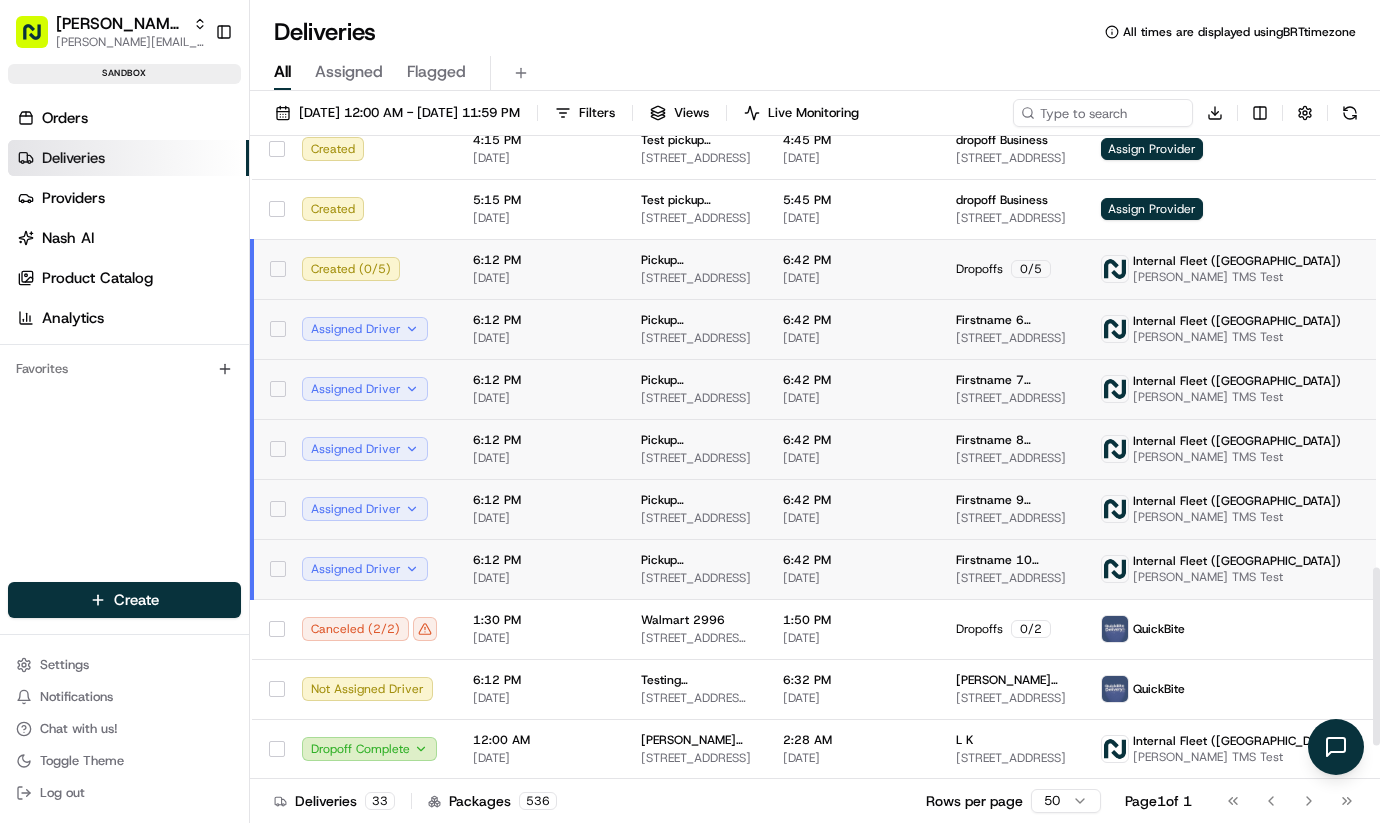scroll, scrollTop: 1544, scrollLeft: 0, axis: vertical 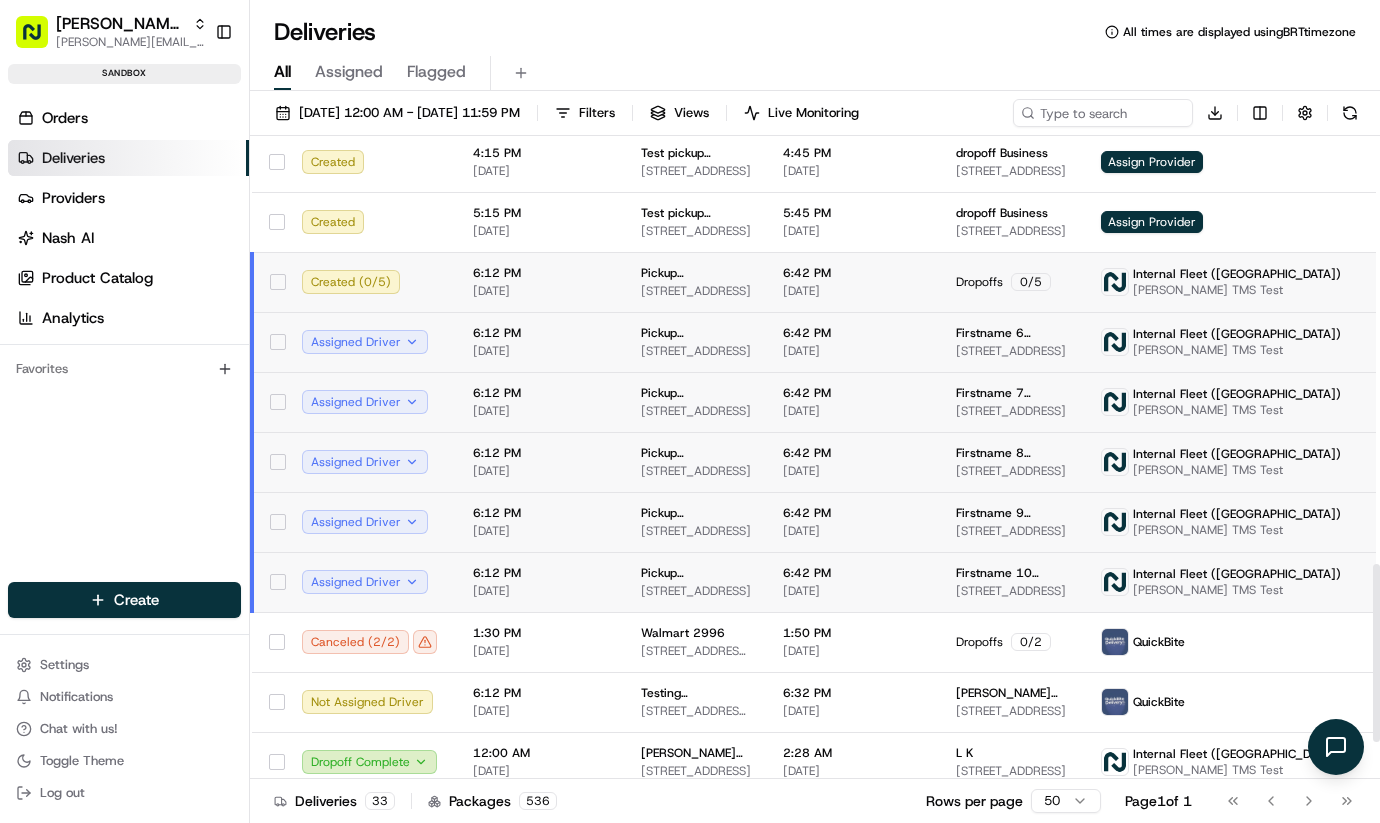 click on "Nash Org lucas@usenash.com Toggle Sidebar sandbox Orders Deliveries Providers Nash AI Product Catalog Analytics Favorites Main Menu Members & Organization Organization Users Roles Preferences Customization Portal Tracking Orchestration Automations Dispatch Strategy Optimization Strategy Shipping Labels Manifest Locations Pickup Locations Dropoff Locations Zones Shifts Delivery Windows AI Support Call Agent Billing Billing Refund Requests Integrations Notification Triggers Webhooks API Keys Request Logs Other Feature Flags Create Settings Notifications Chat with us! Toggle Theme Log out Deliveries All times are displayed using  BRT  timezone All Assigned Flagged 07/16/2025 12:00 AM - 07/20/2025 11:59 PM Filters Views Live Monitoring Download Status Original Pickup Time Pickup Location Original Dropoff Time Dropoff Location Provider Action In Progress ( 0 / 100 ) 12:00 AM 07/16/2025 Pickup BusinessName 185 University Ave, Palo Alto, CA 94301, USA 3:00 AM 07/16/2025 Dropoffs 0  /  100 In Progress" at bounding box center (690, 411) 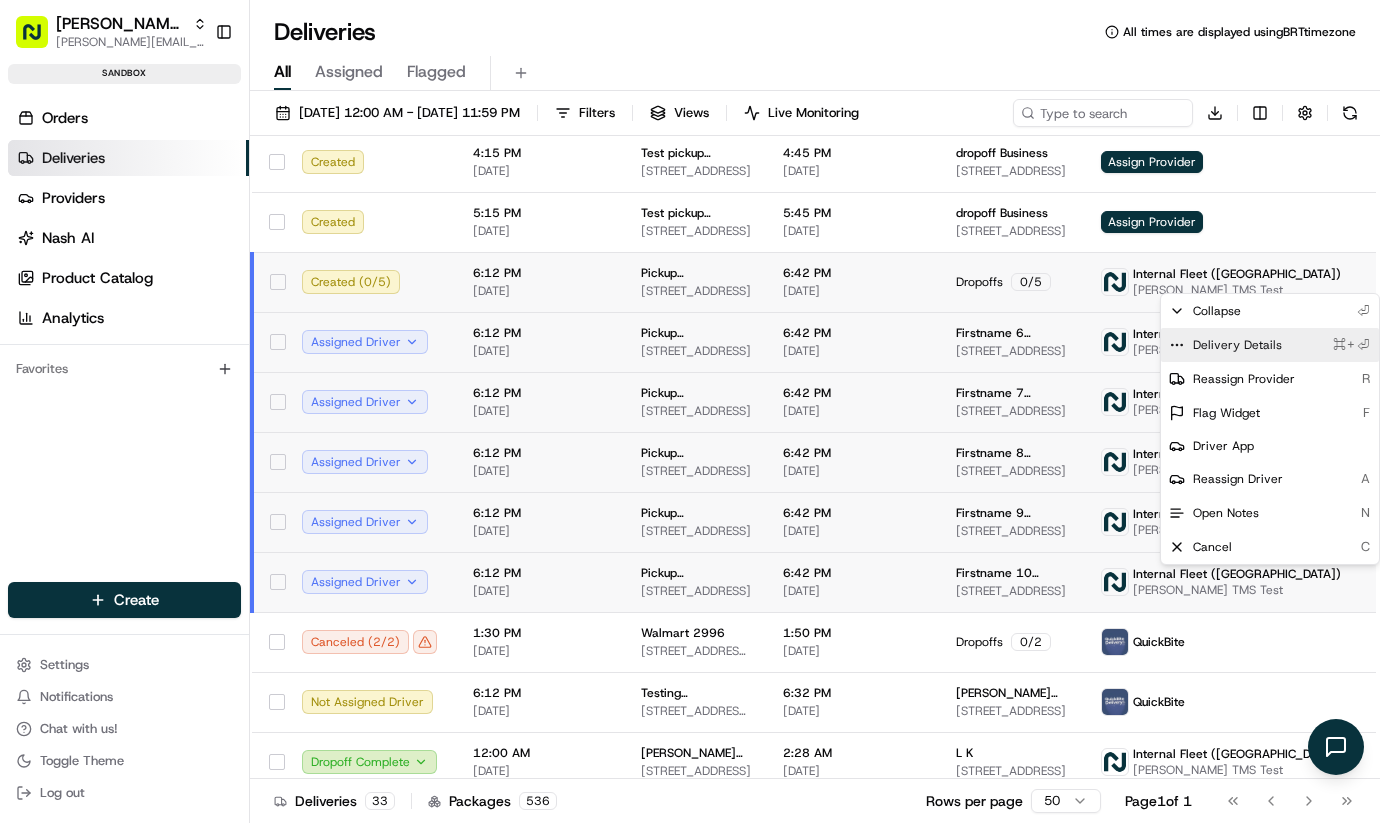 click on "Delivery Details" at bounding box center (1237, 345) 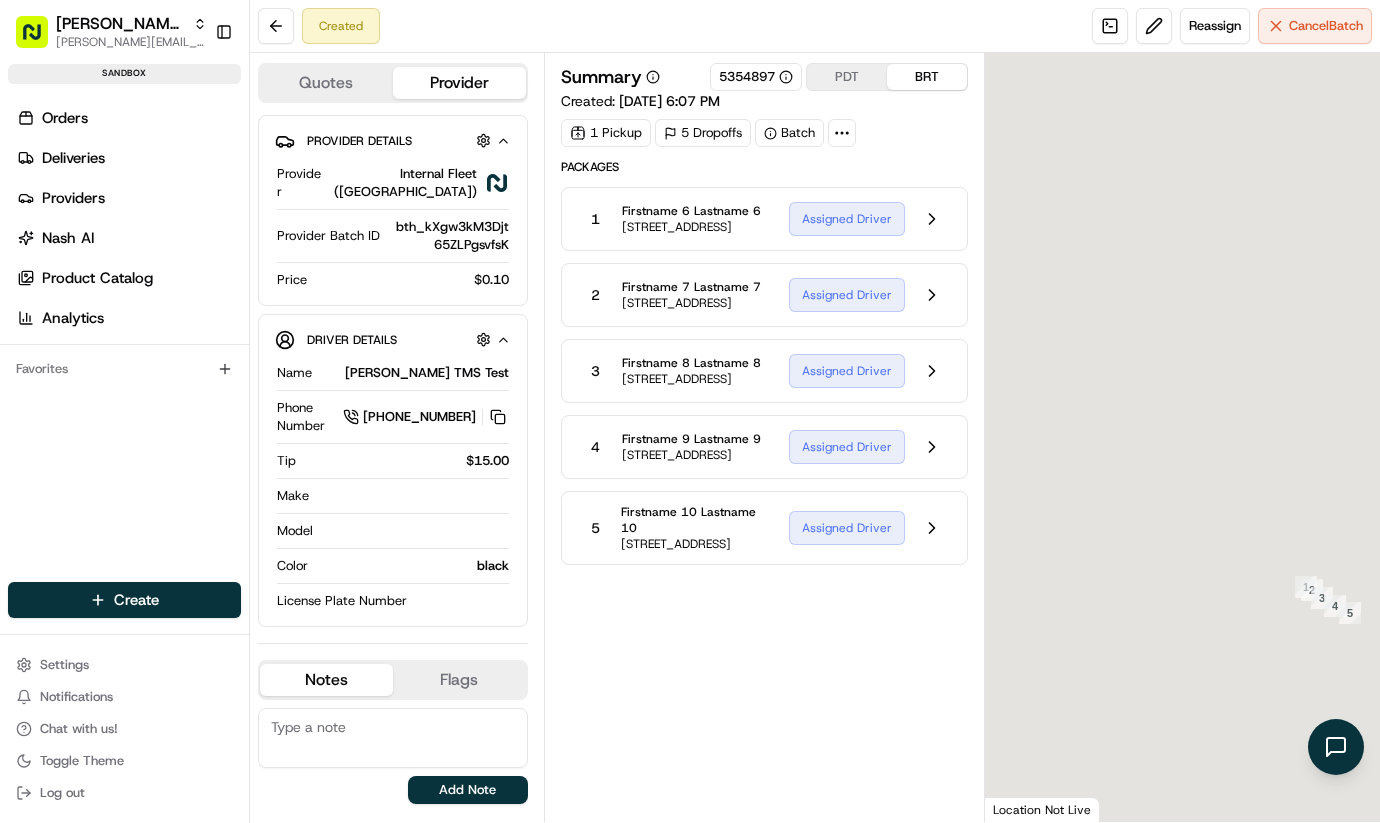 scroll, scrollTop: 0, scrollLeft: 0, axis: both 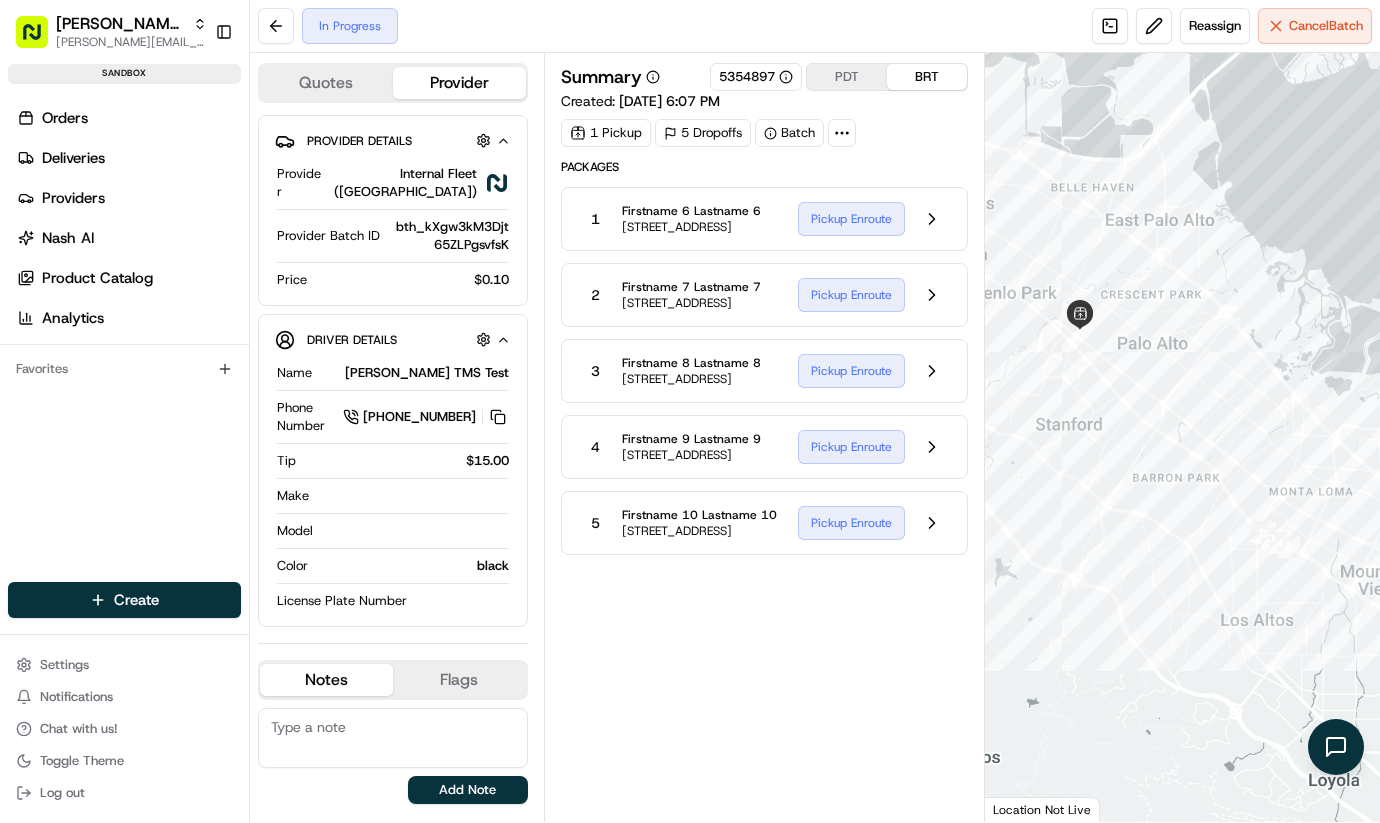 click on "Summary 5354897 PDT BRT Created:   07/16/2025 6:07 PM 1   Pickup 5   Dropoffs Batch Packages 1 Firstname 6 Lastname 6 4600 W El Camino Real, Los Altos, CA 94022, USA Pickup Enroute 2 Firstname 7 Lastname 7 4700 W El Camino Real, Los Altos, CA 94022, USA Pickup Enroute 3 Firstname 8 Lastname 8 4800 W El Camino Real, Los Altos, CA 94022, USA Pickup Enroute 4 Firstname 9 Lastname 9 4900 W El Camino Real, Mountain View, CA 94040, USA Pickup Enroute 5 Firstname 10 Lastname 10 5000 W El Camino Real, Los Altos, CA 94022, USA Pickup Enroute" at bounding box center (764, 437) 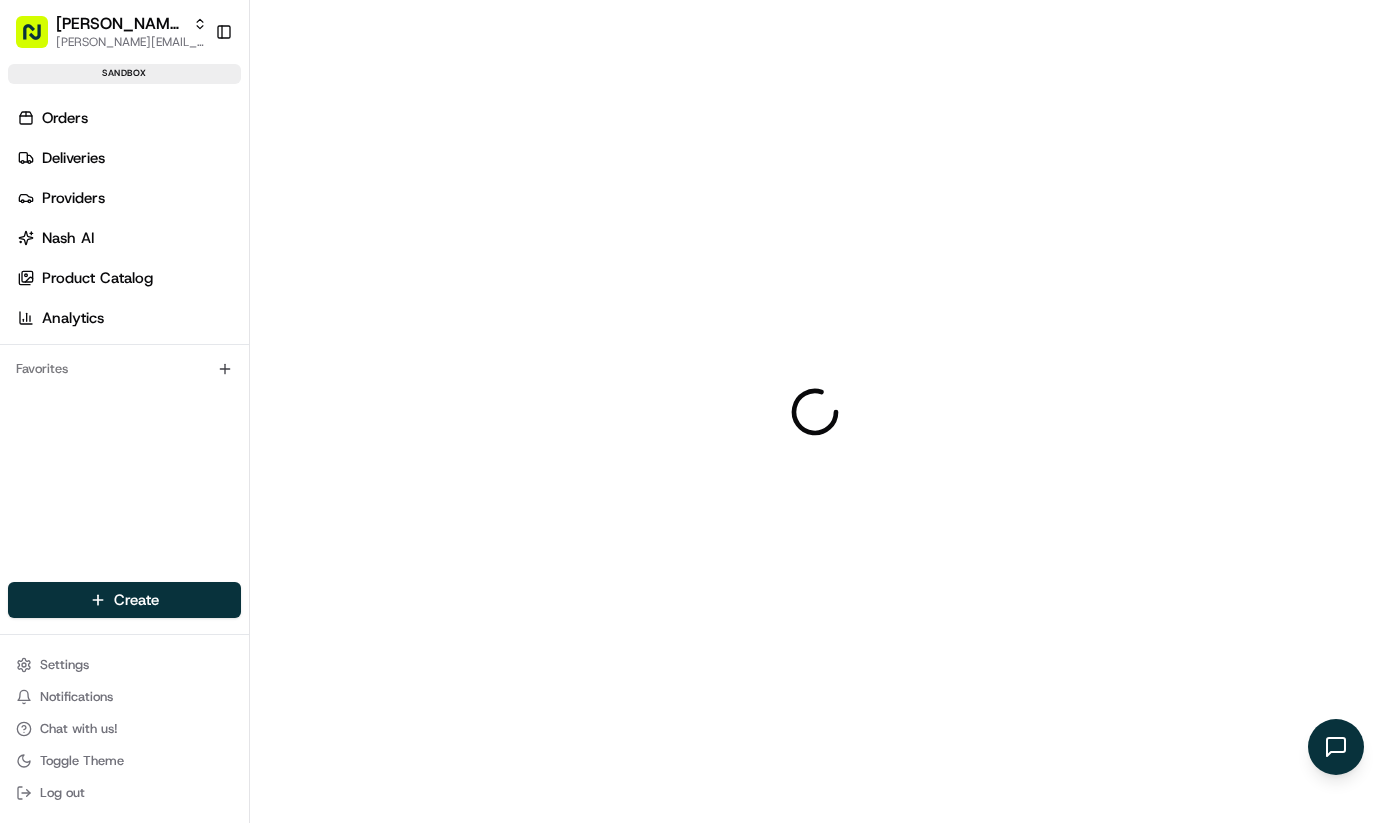 scroll, scrollTop: 0, scrollLeft: 0, axis: both 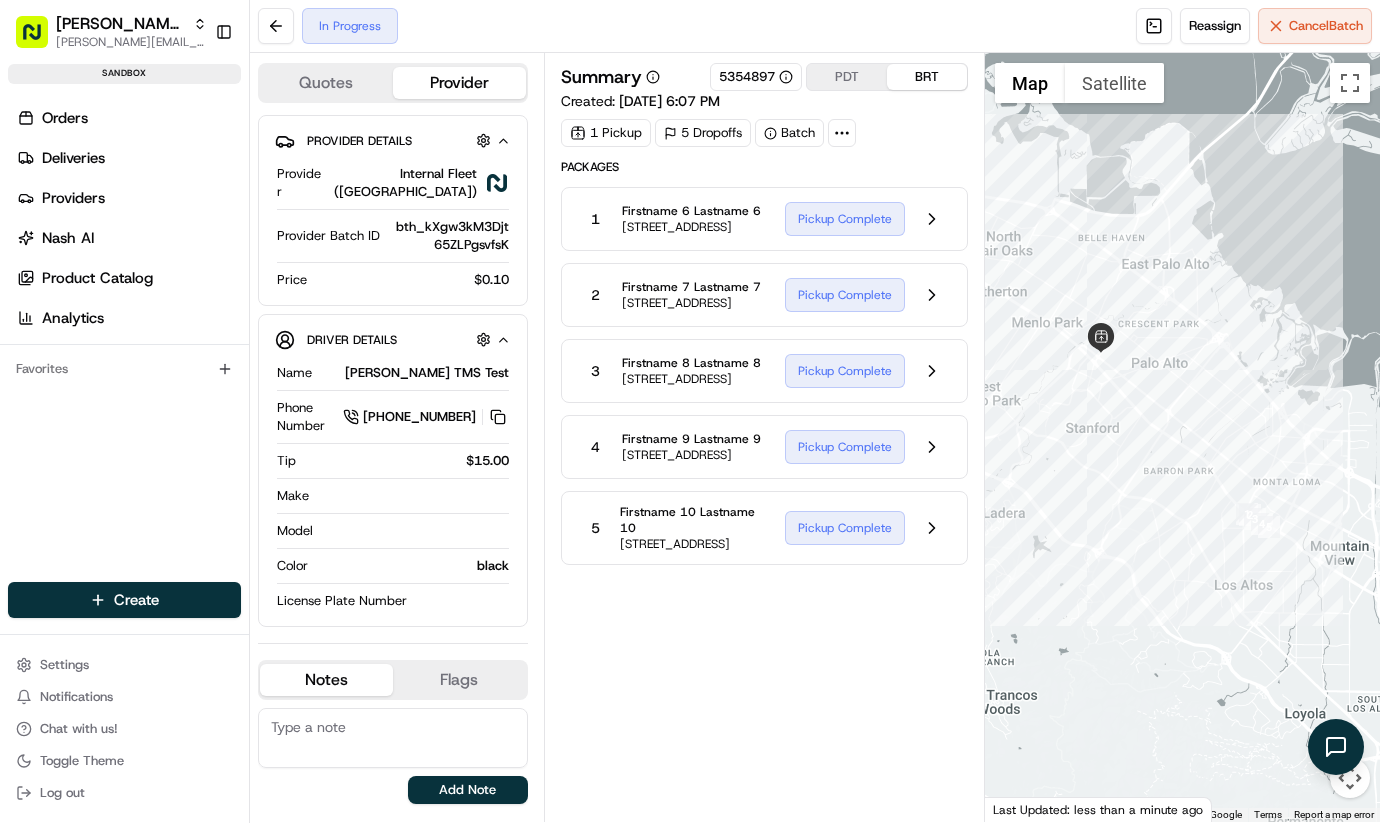 click on "[STREET_ADDRESS]" at bounding box center (691, 227) 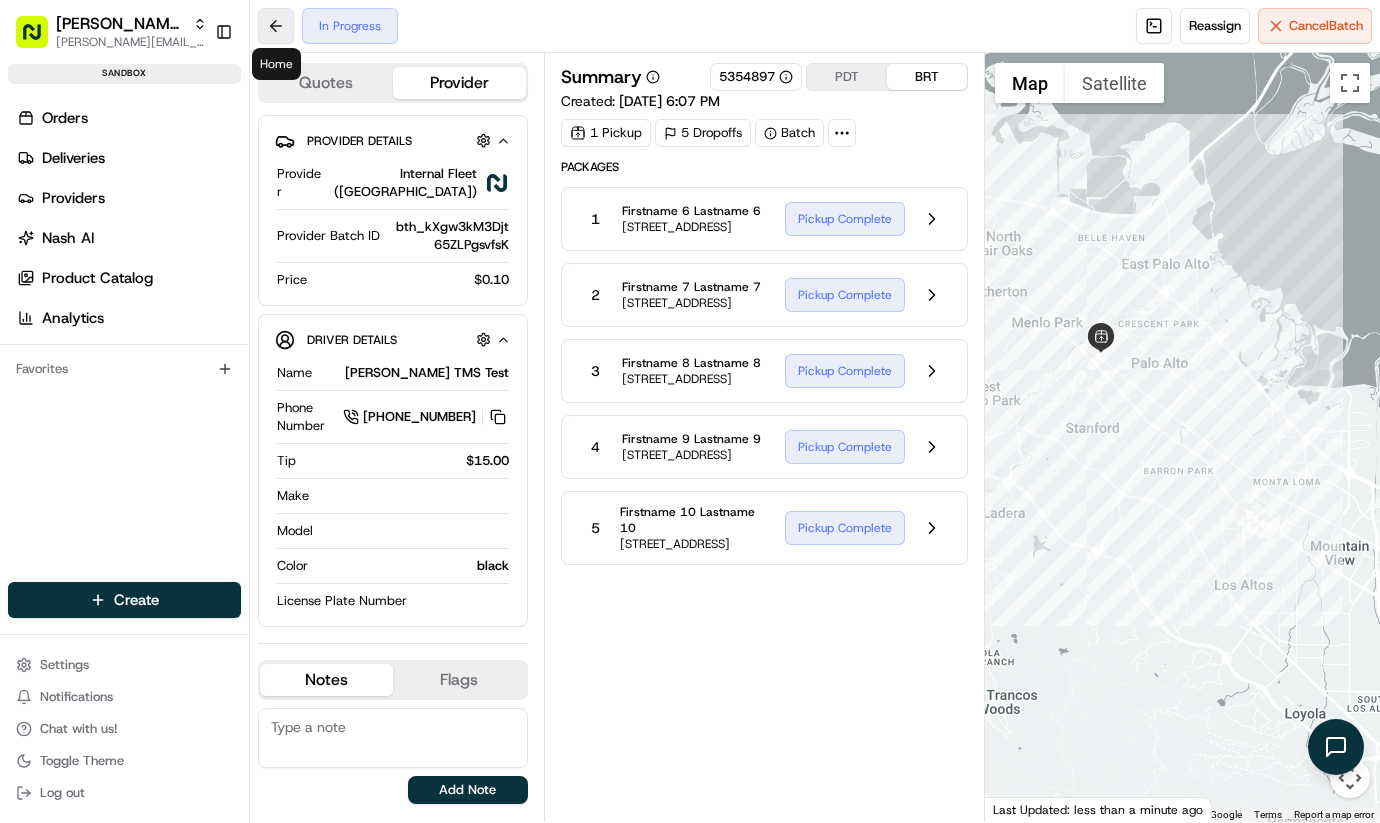 click at bounding box center (276, 26) 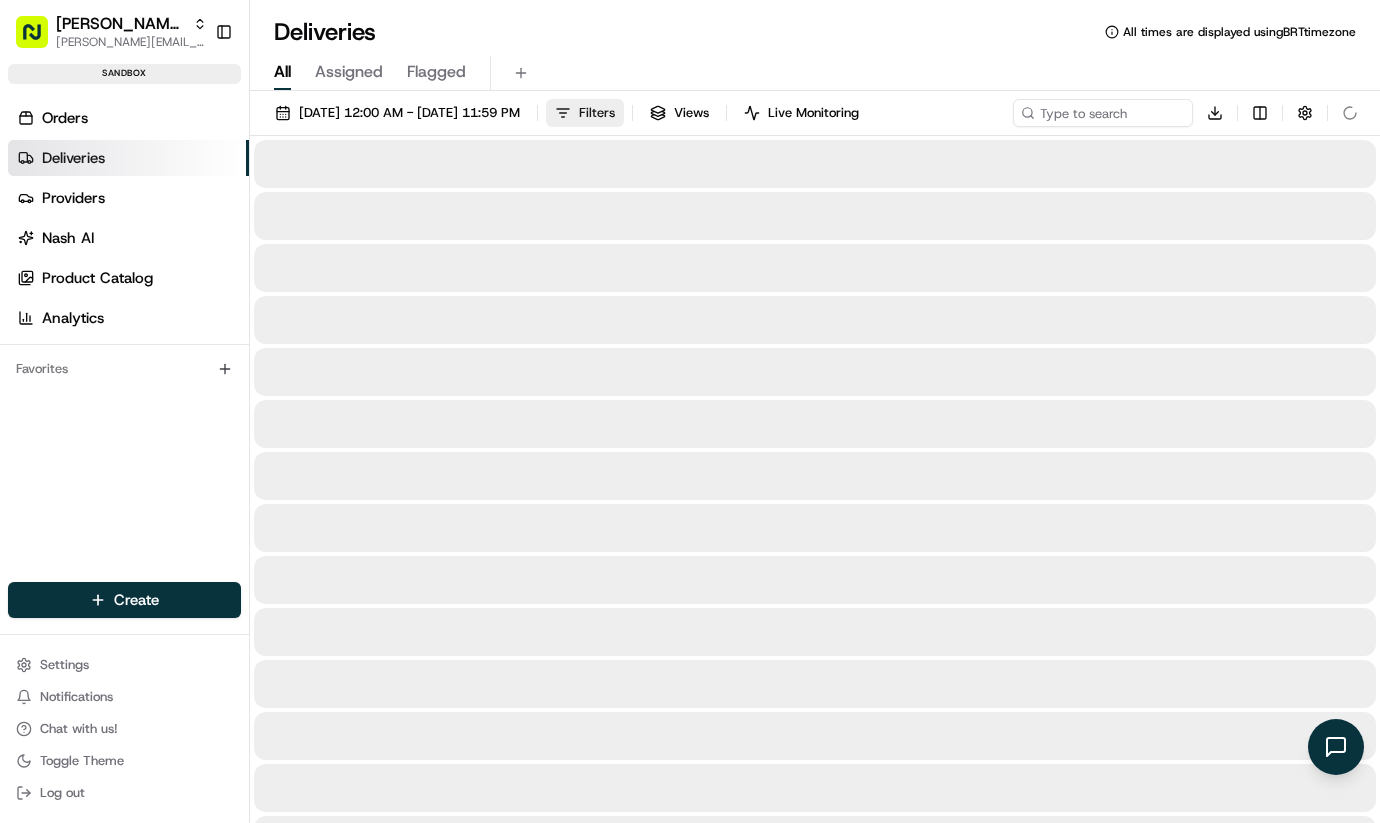 click on "Filters" at bounding box center (585, 113) 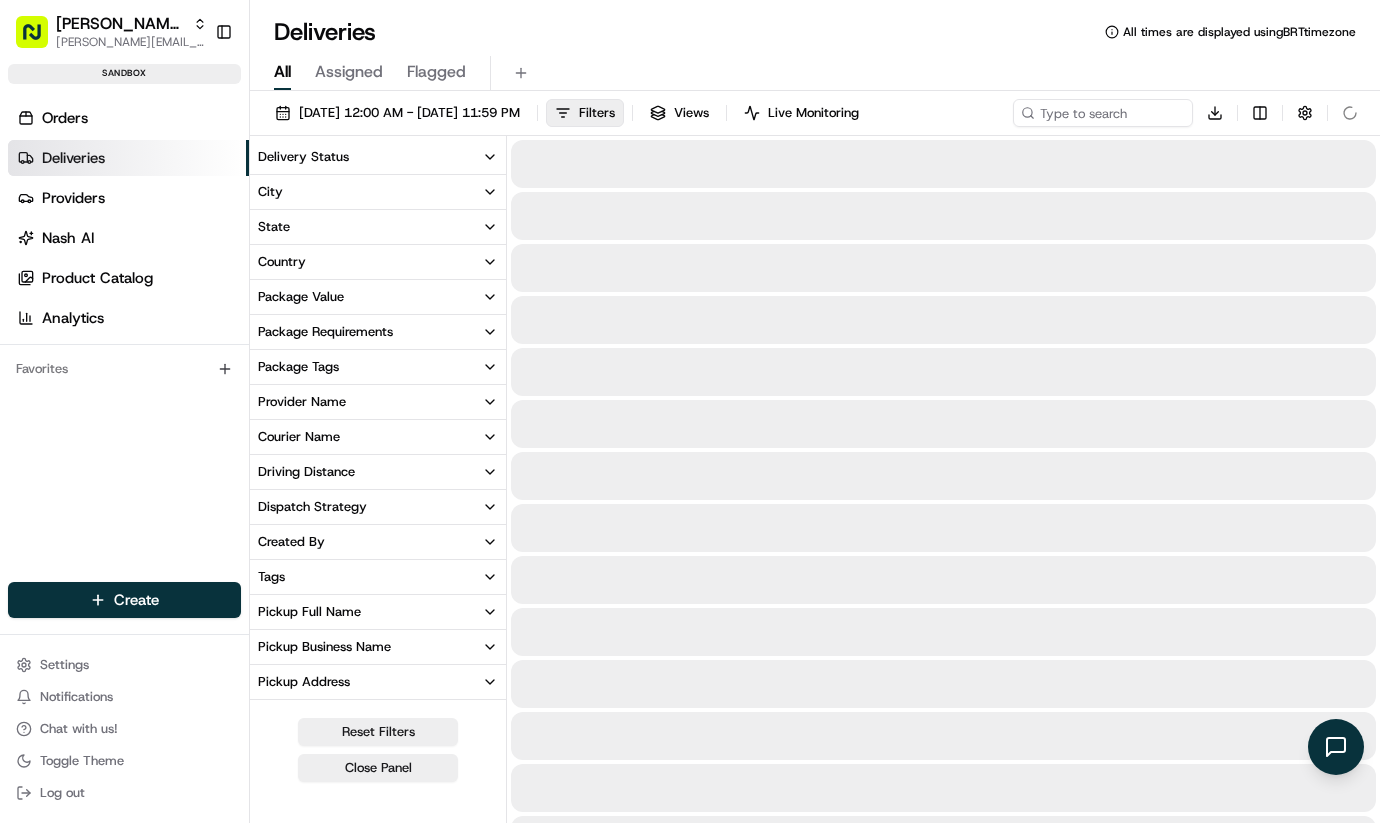click on "Provider Name" at bounding box center (378, 402) 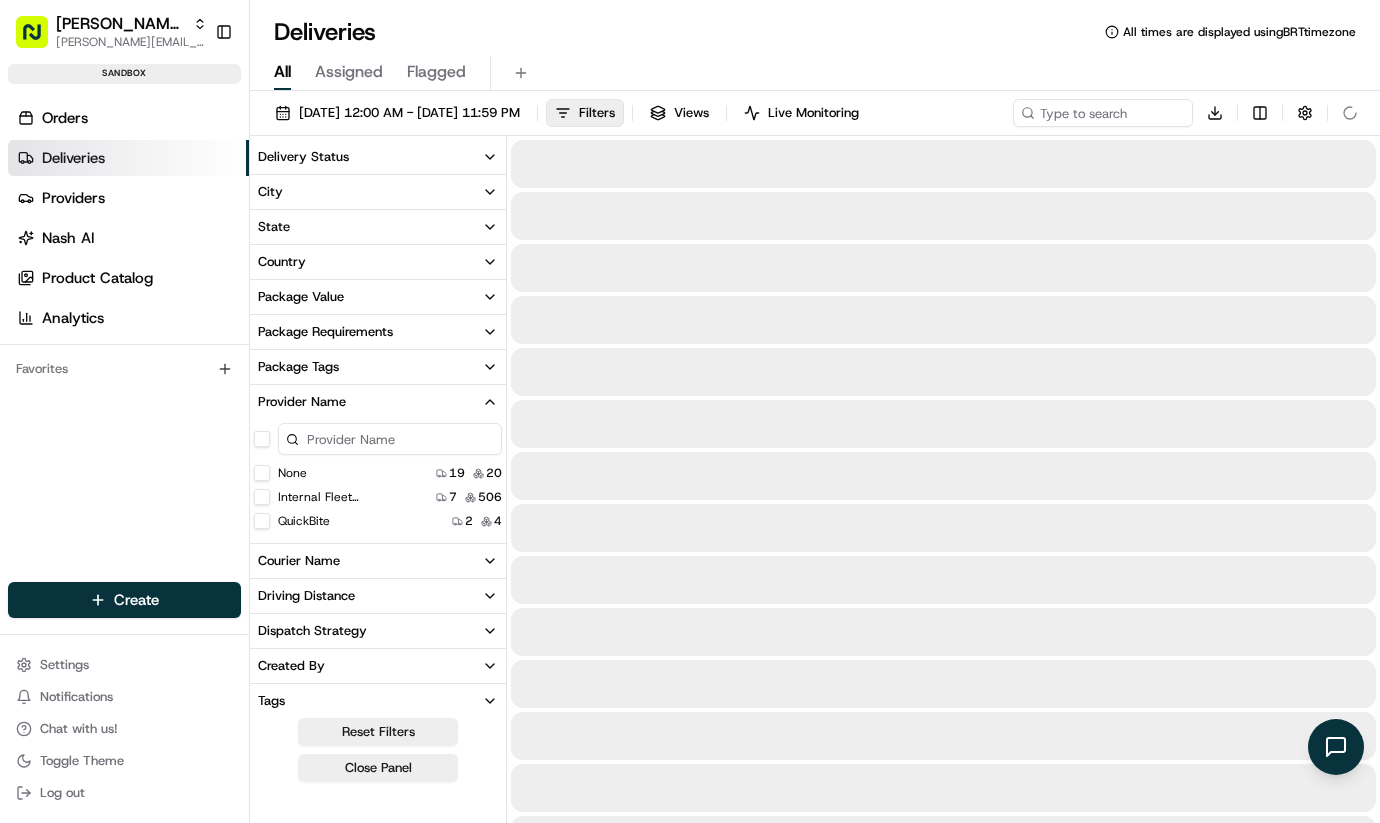click on "Provider Name" at bounding box center [302, 402] 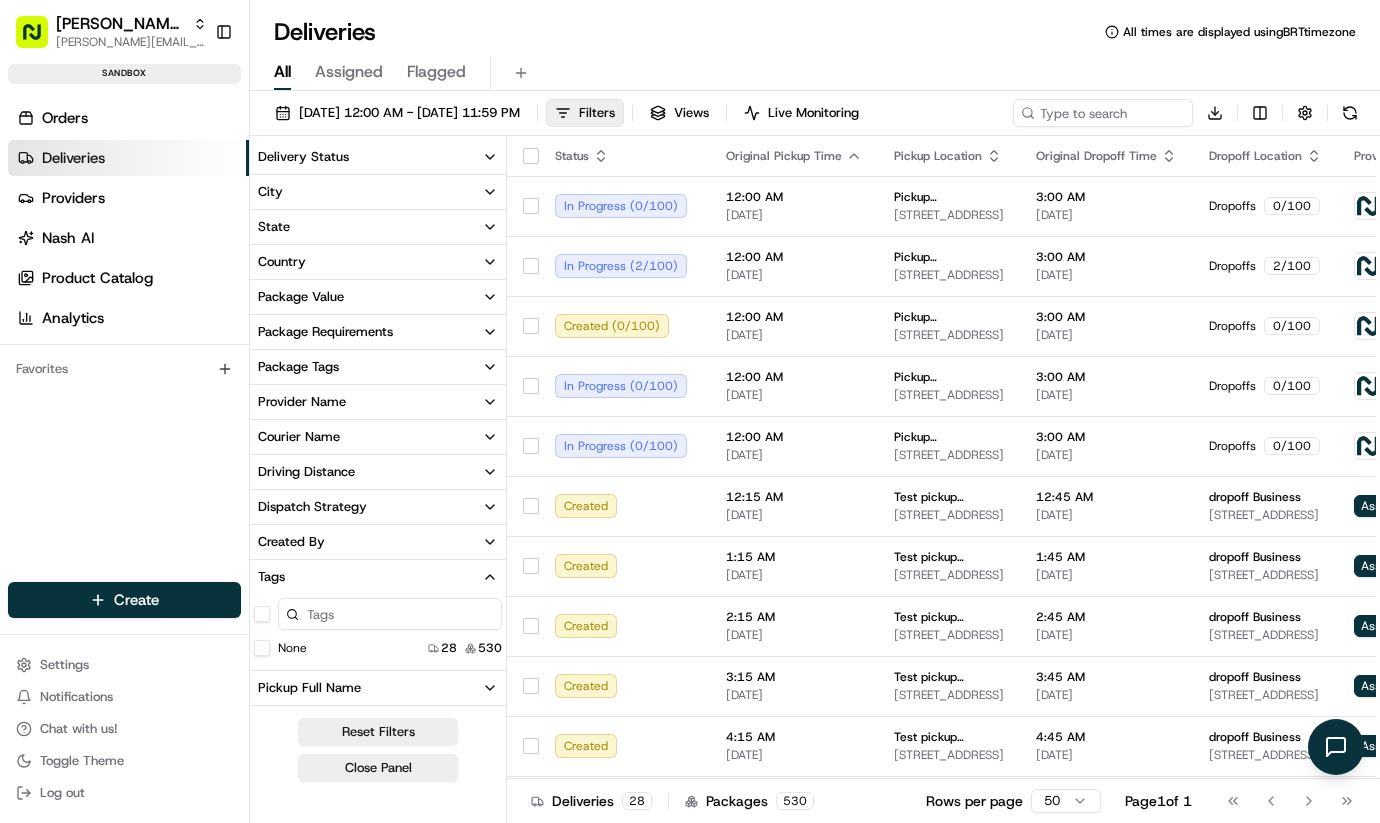 click on "Provider Name" at bounding box center [302, 402] 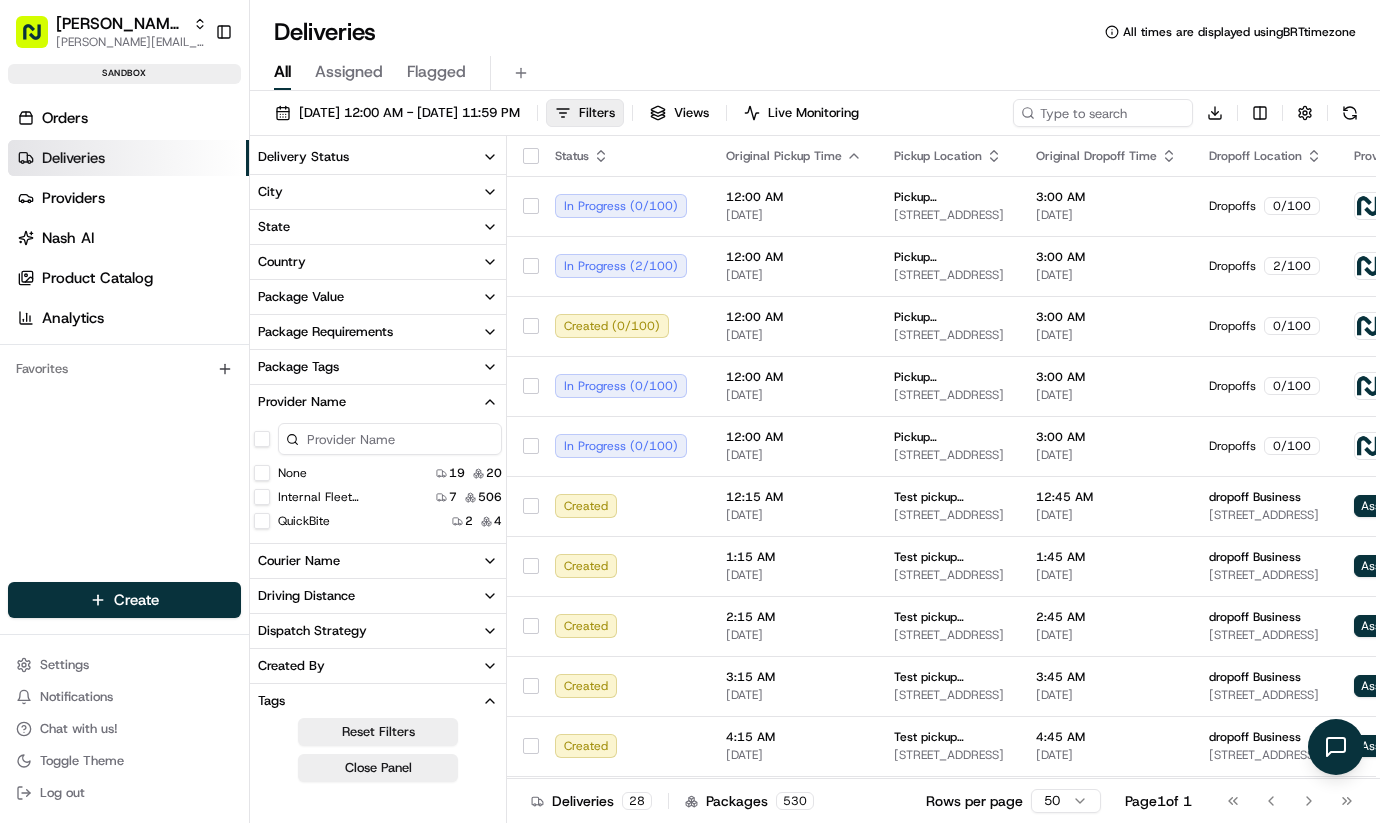 click on "Provider Name" at bounding box center [302, 402] 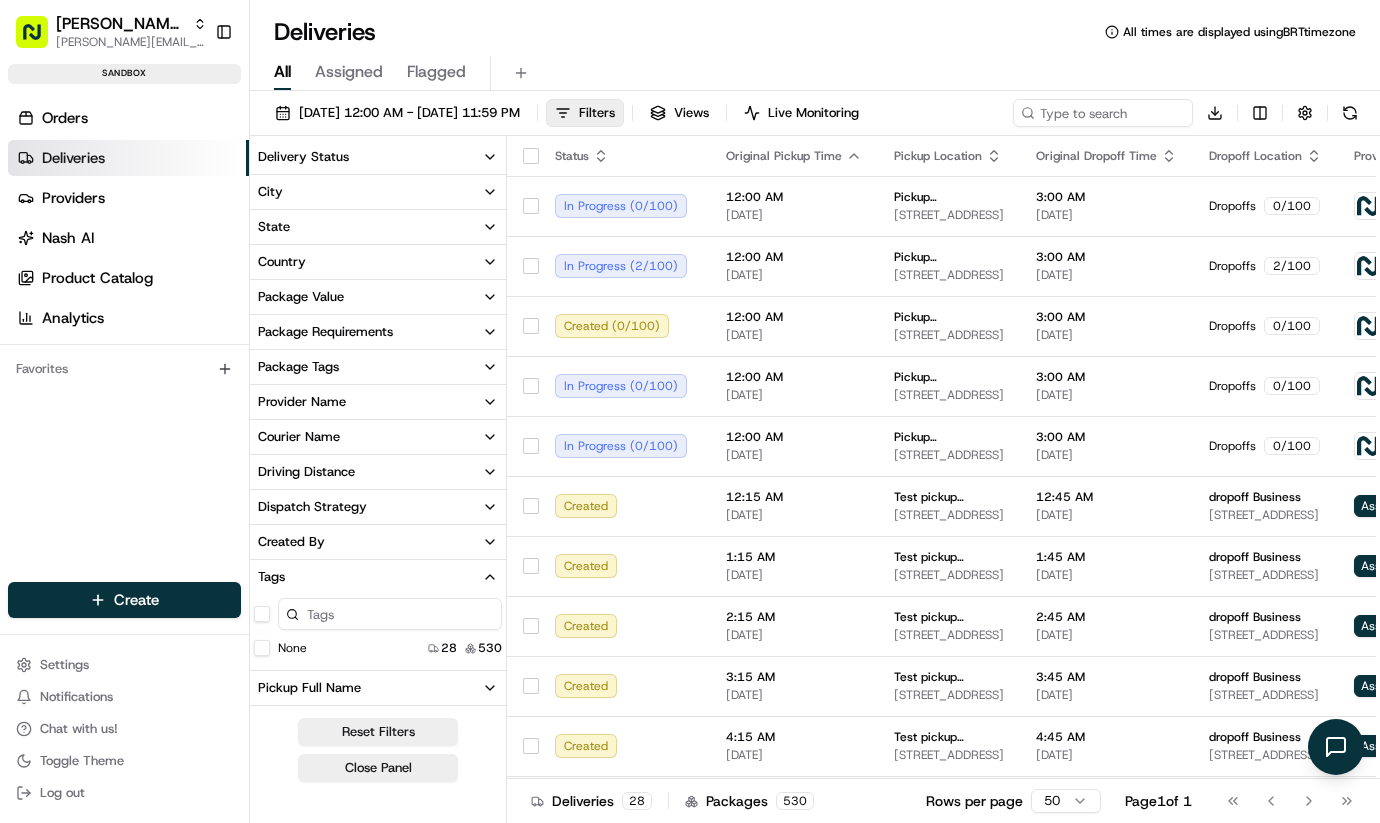 click on "Courier Name" at bounding box center (299, 437) 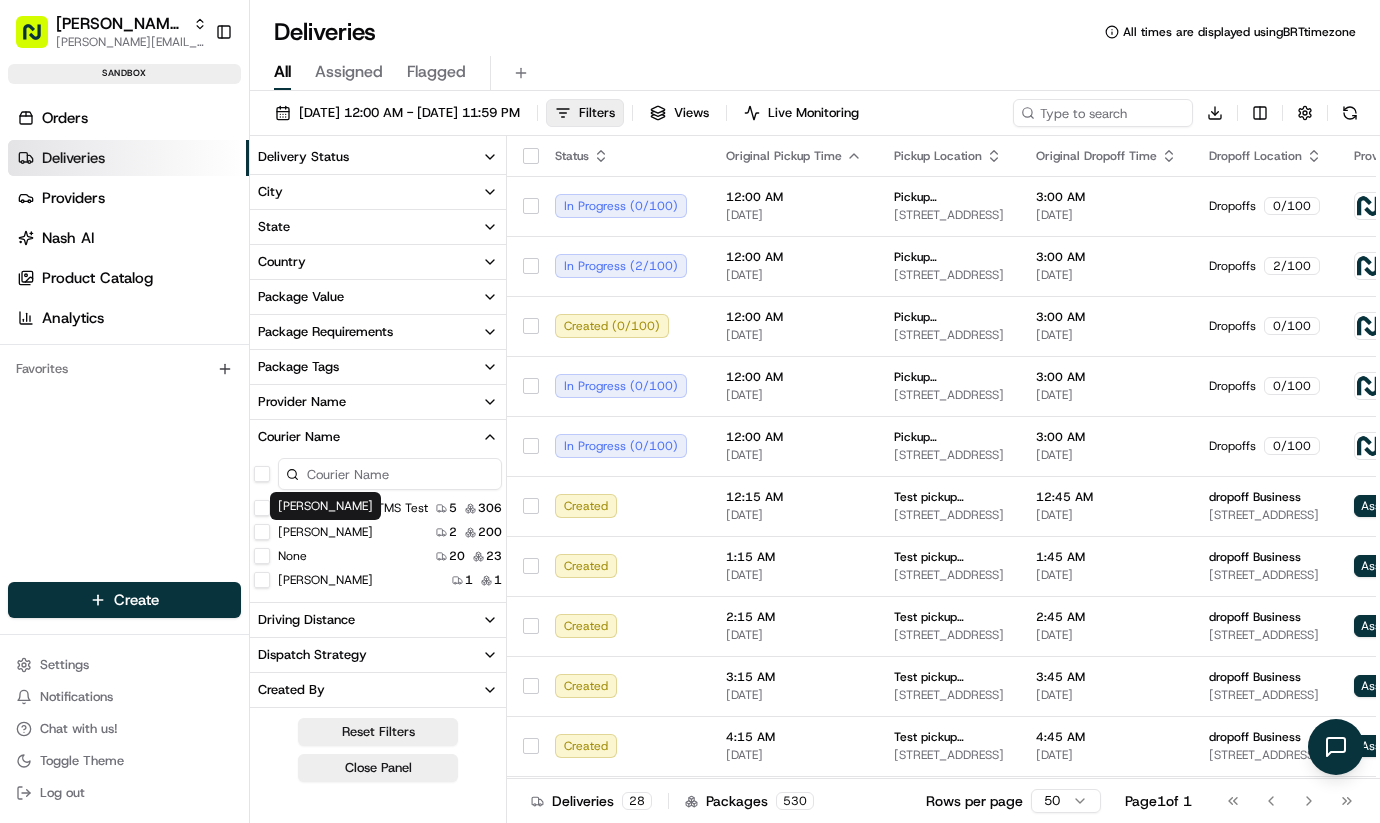click on "[PERSON_NAME] [PERSON_NAME]" at bounding box center (325, 506) 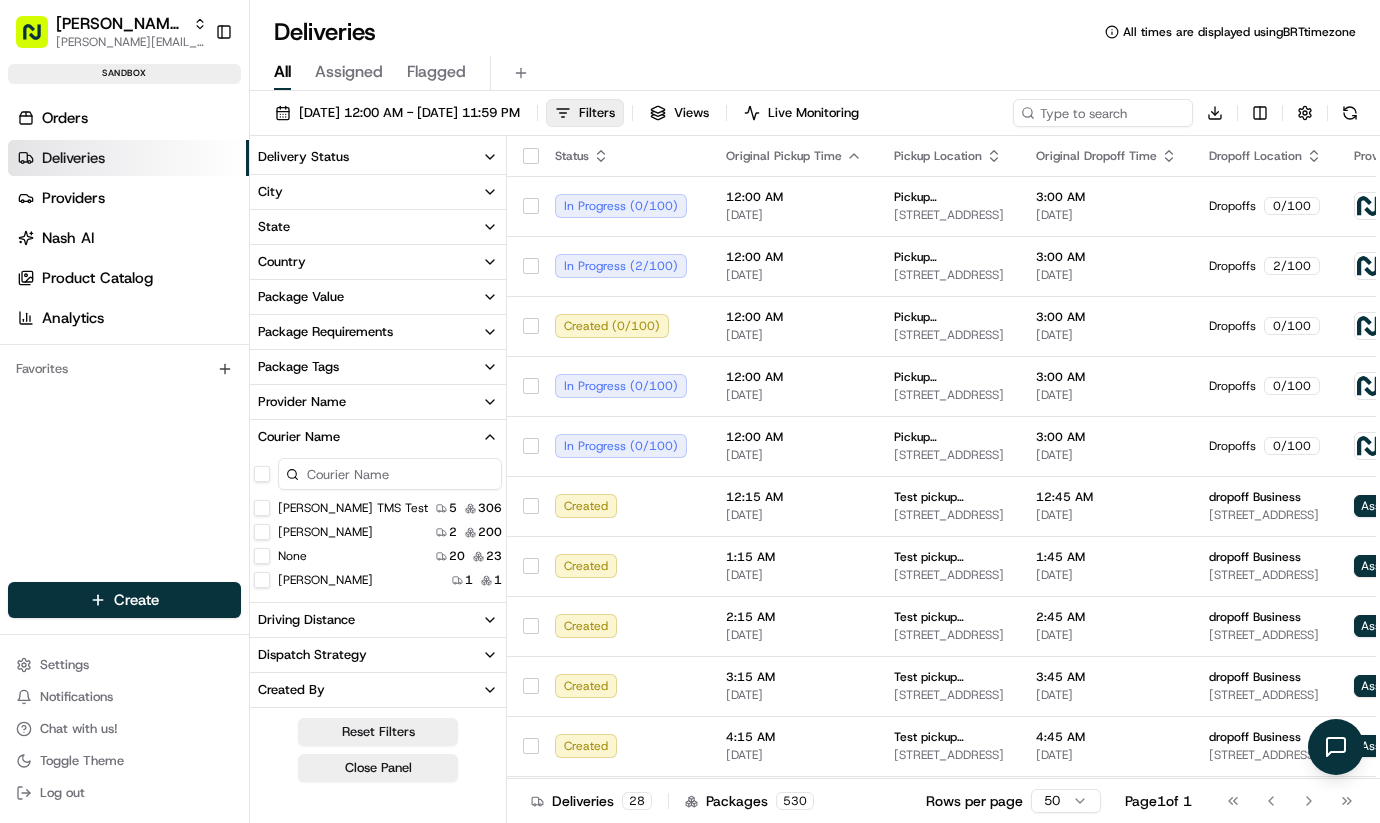 click on "[PERSON_NAME] TMS Test" at bounding box center [262, 508] 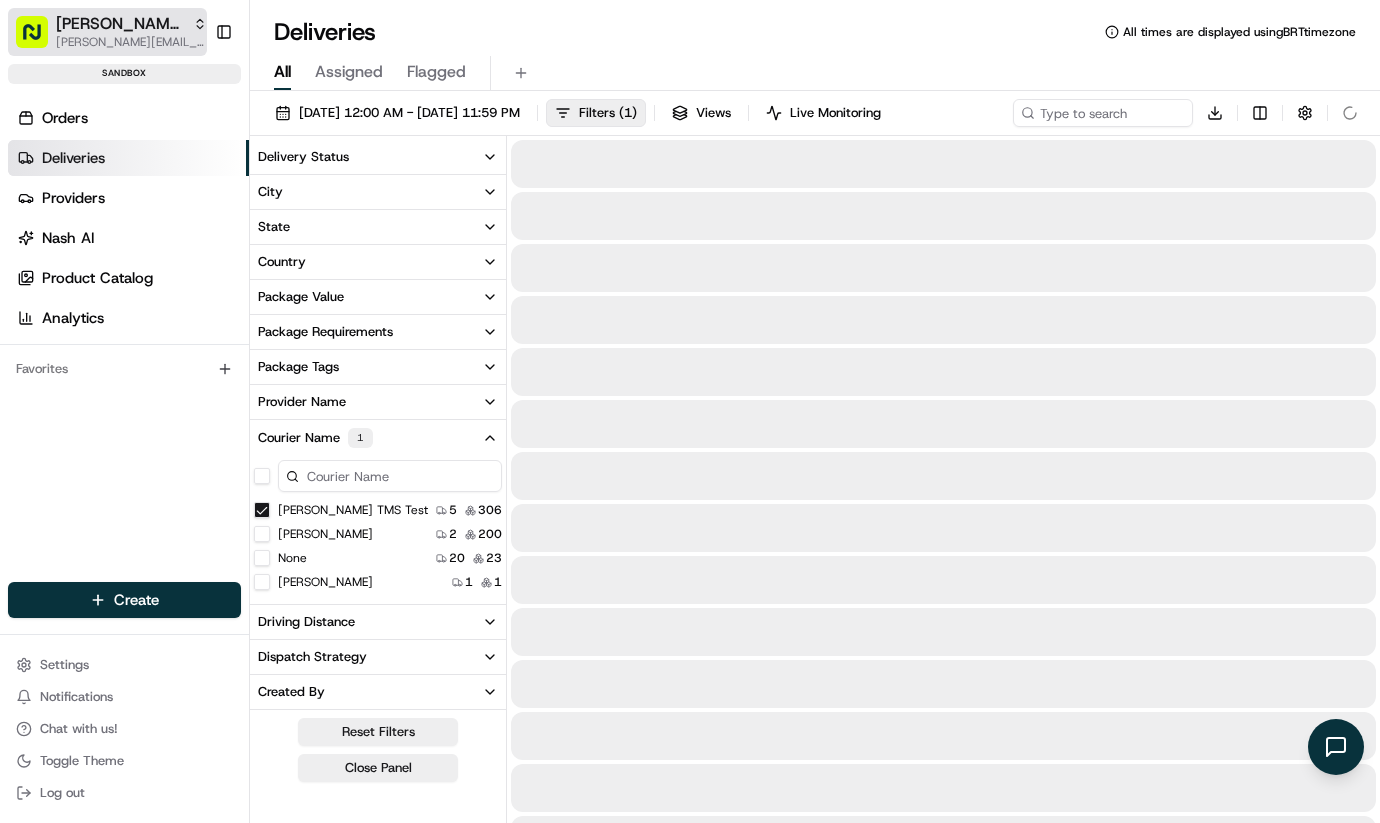 click on "Toggle Sidebar" at bounding box center [224, 32] 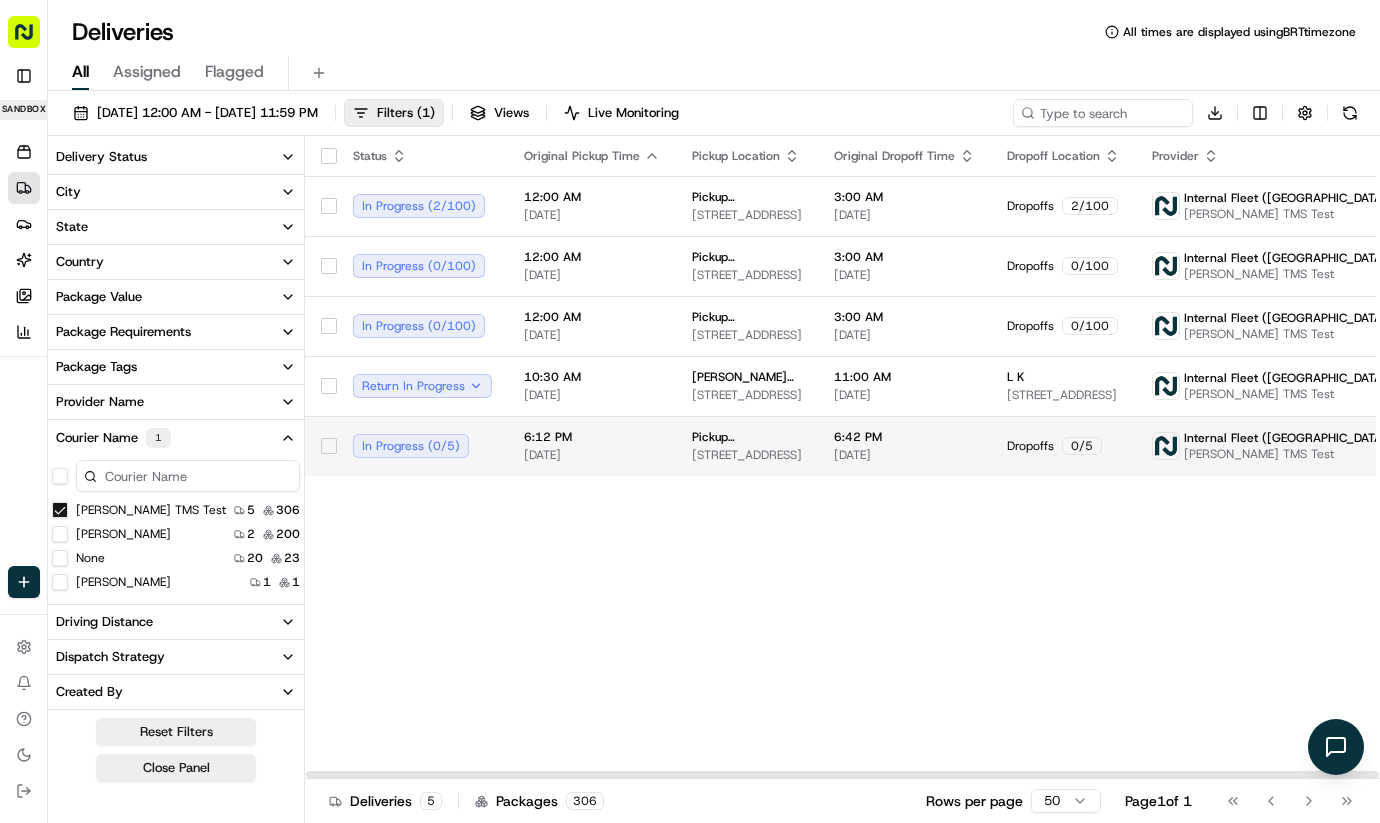 click on "In Progress ( 0 / 5 )" at bounding box center (422, 446) 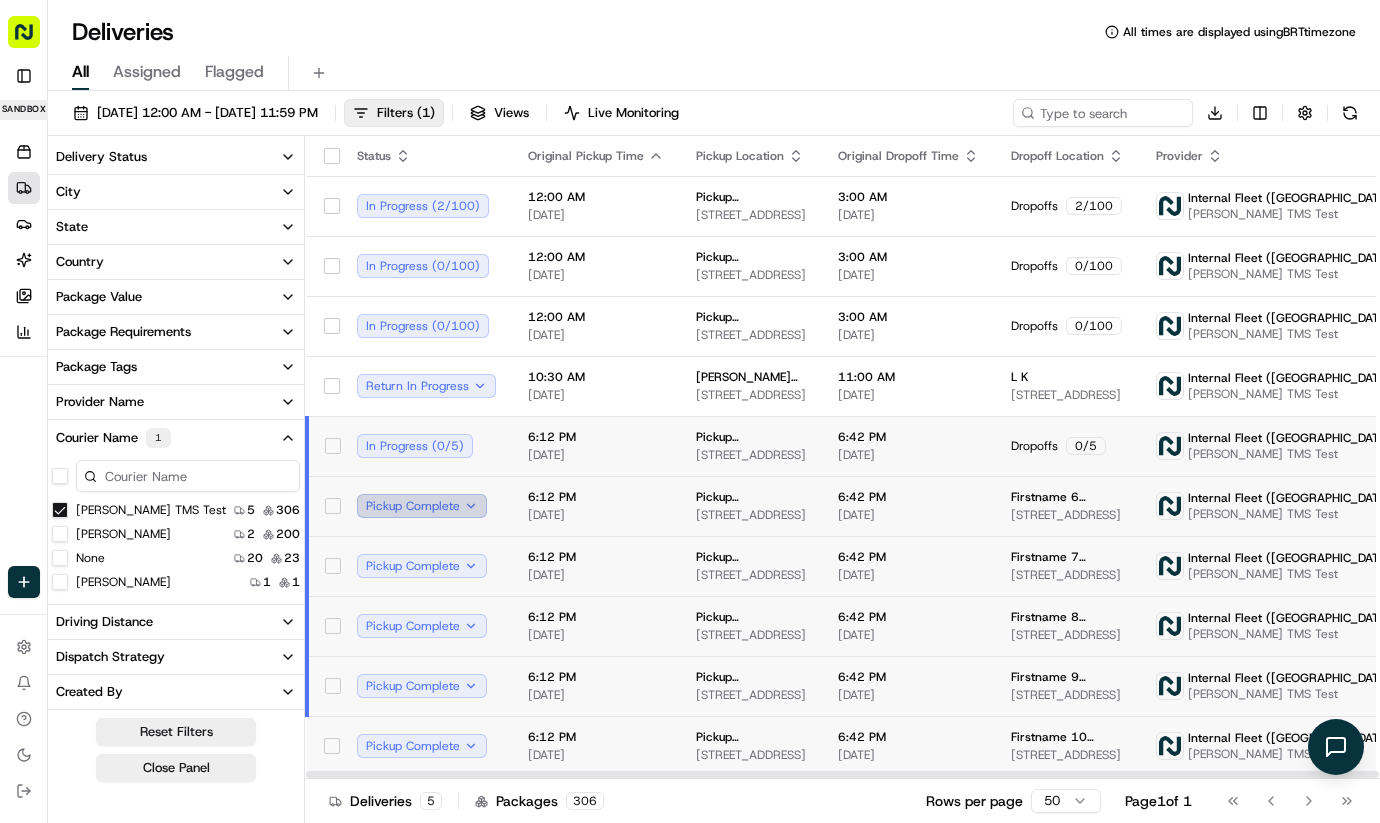 click on "Pickup Complete" at bounding box center [422, 506] 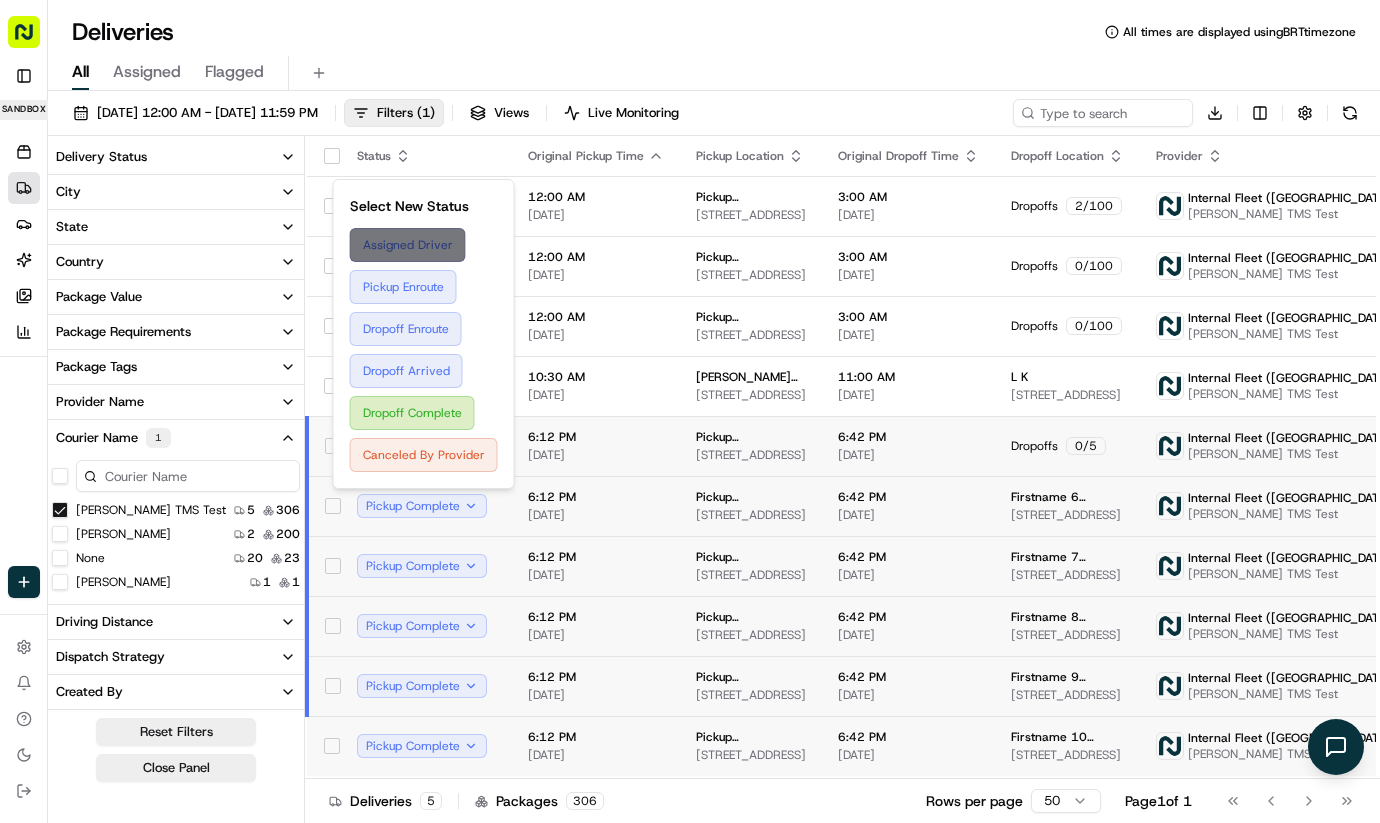 click on "Assigned Driver" at bounding box center (424, 245) 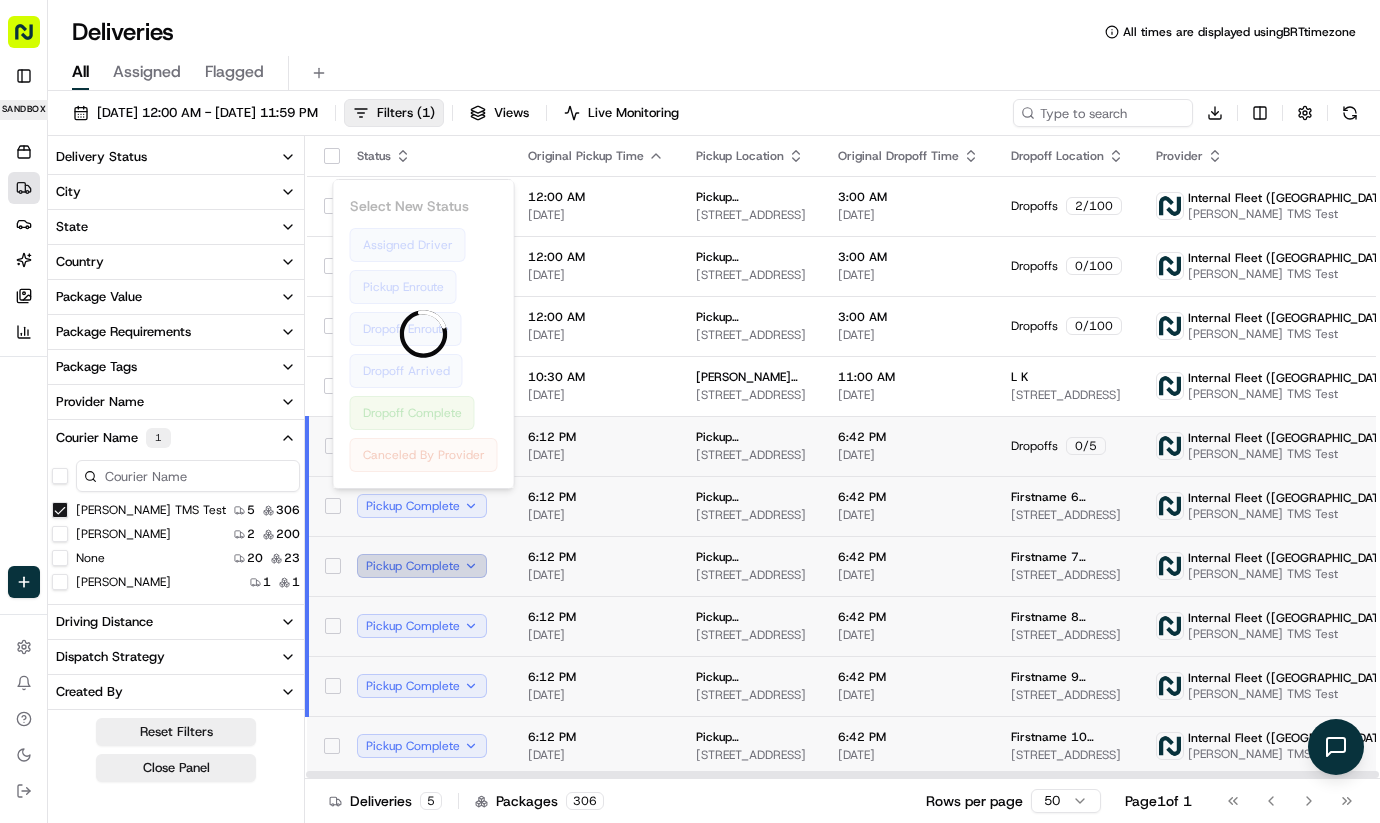 click on "Pickup Complete" at bounding box center (422, 566) 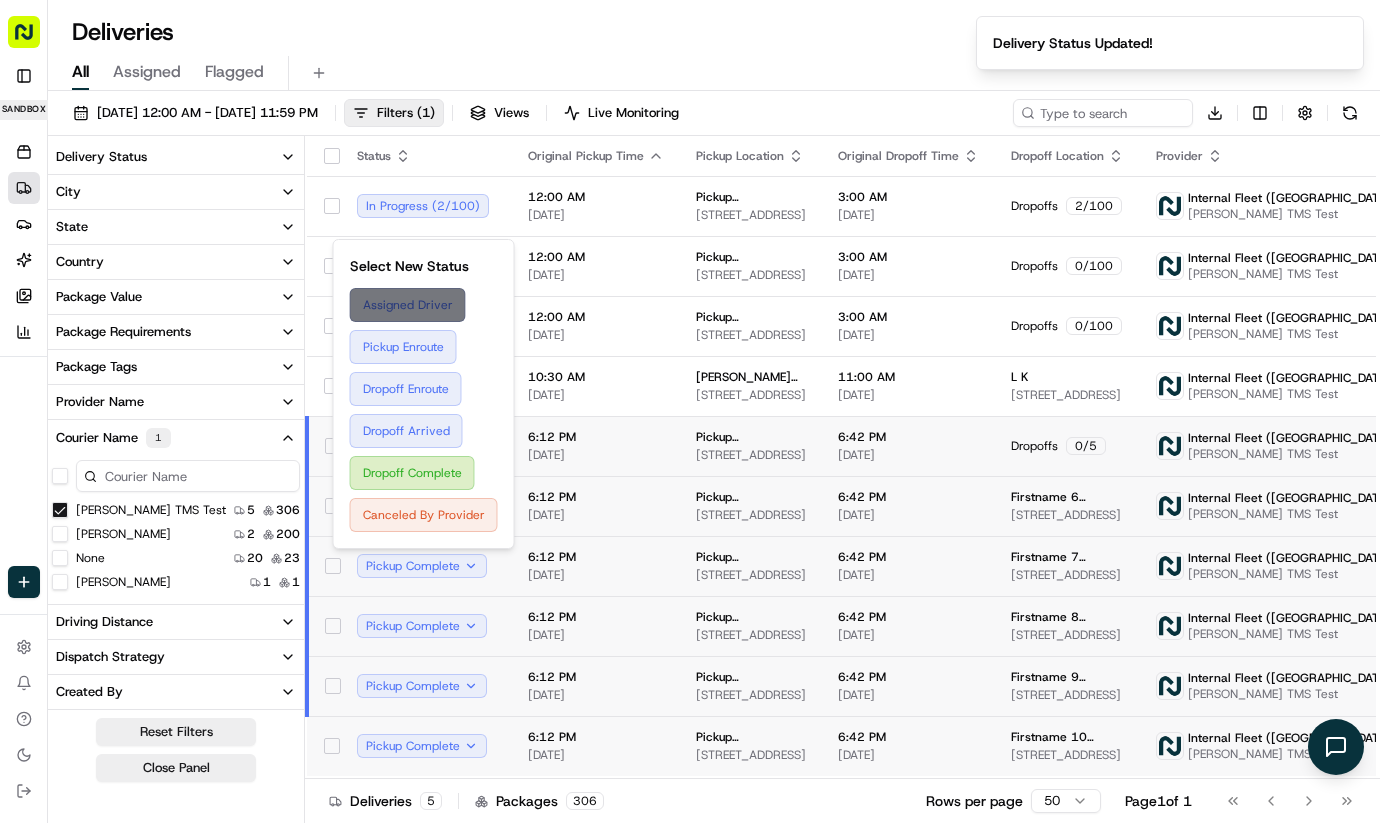 click on "Assigned Driver" at bounding box center (424, 305) 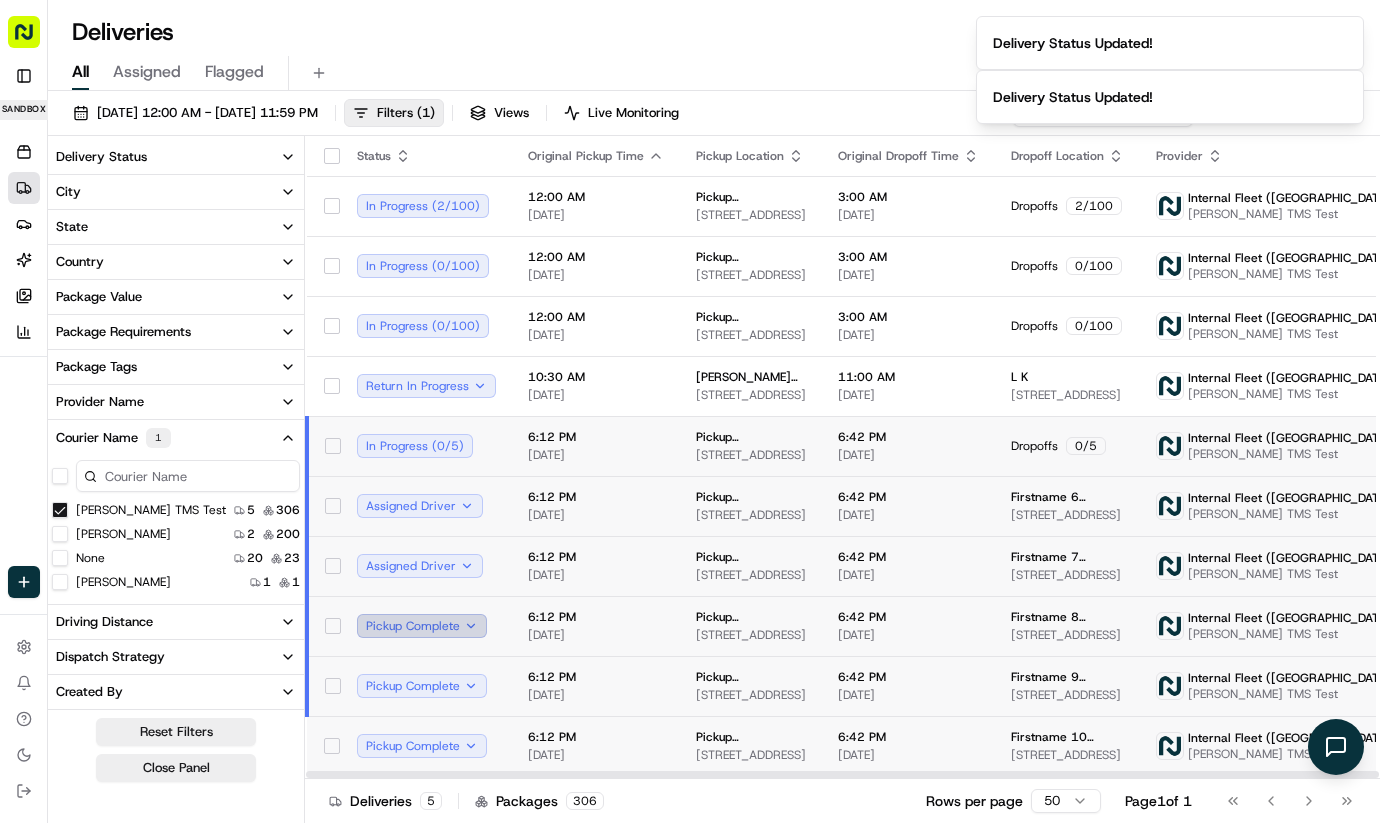 click on "Pickup Complete" at bounding box center [422, 626] 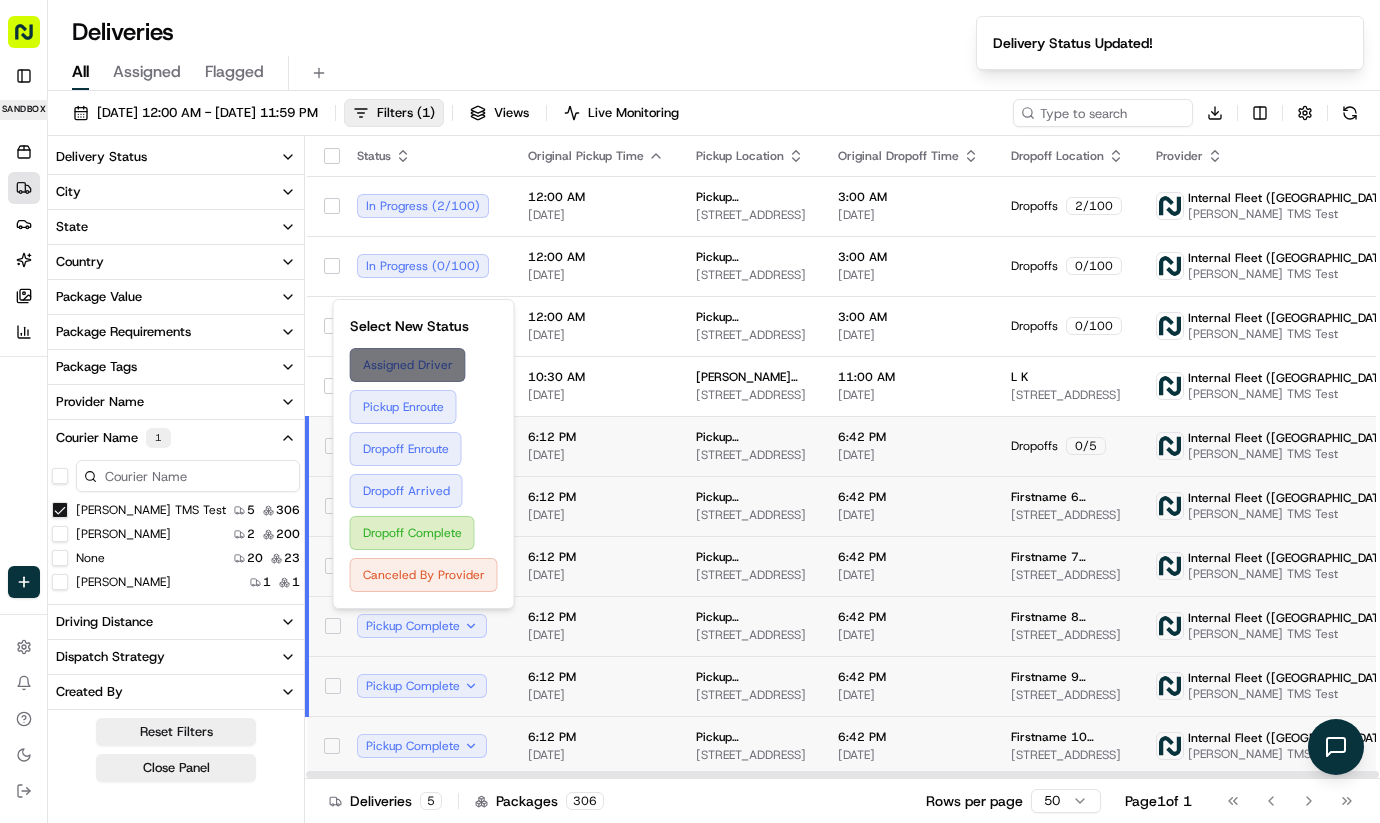 click on "Assigned Driver" at bounding box center [424, 365] 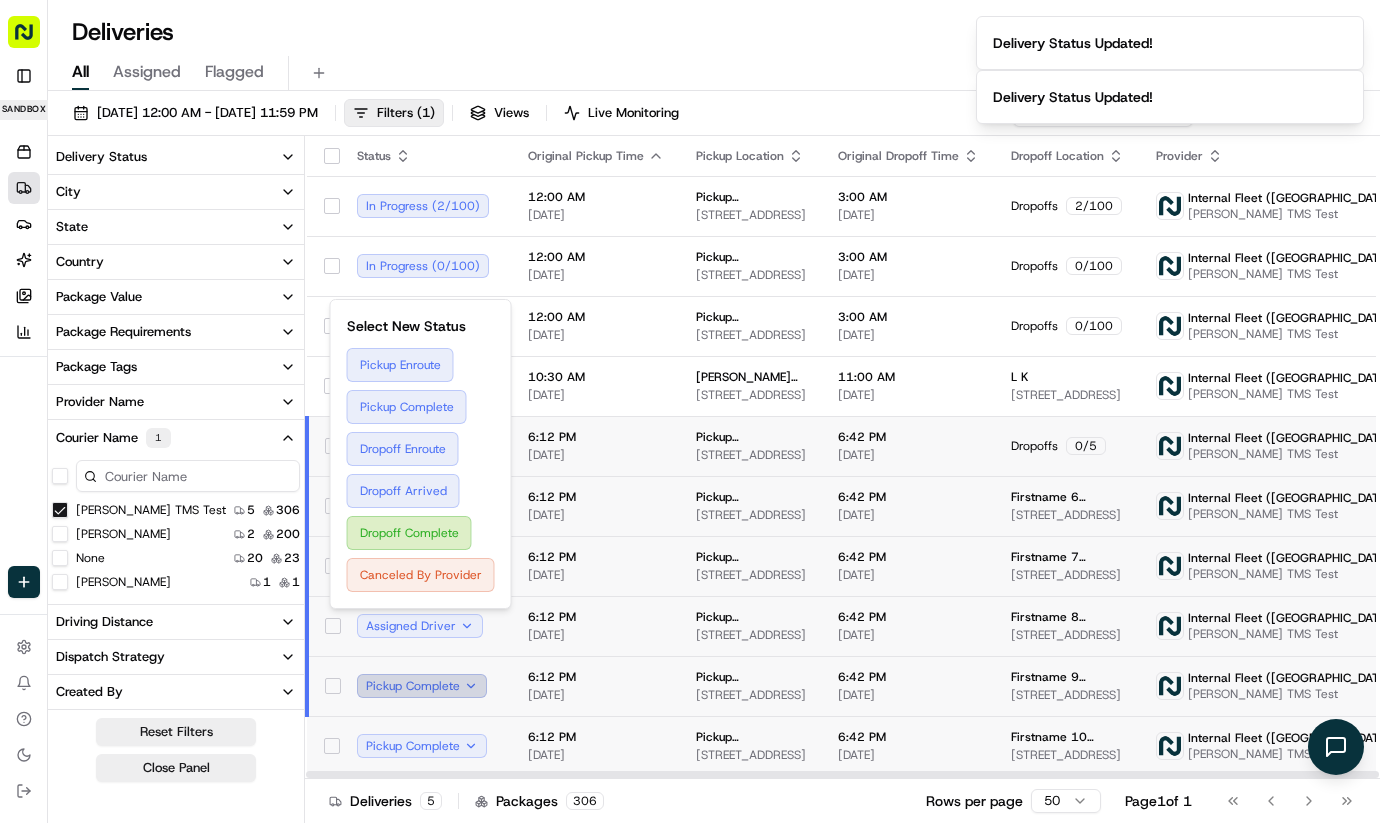 click on "Pickup Complete" at bounding box center [422, 686] 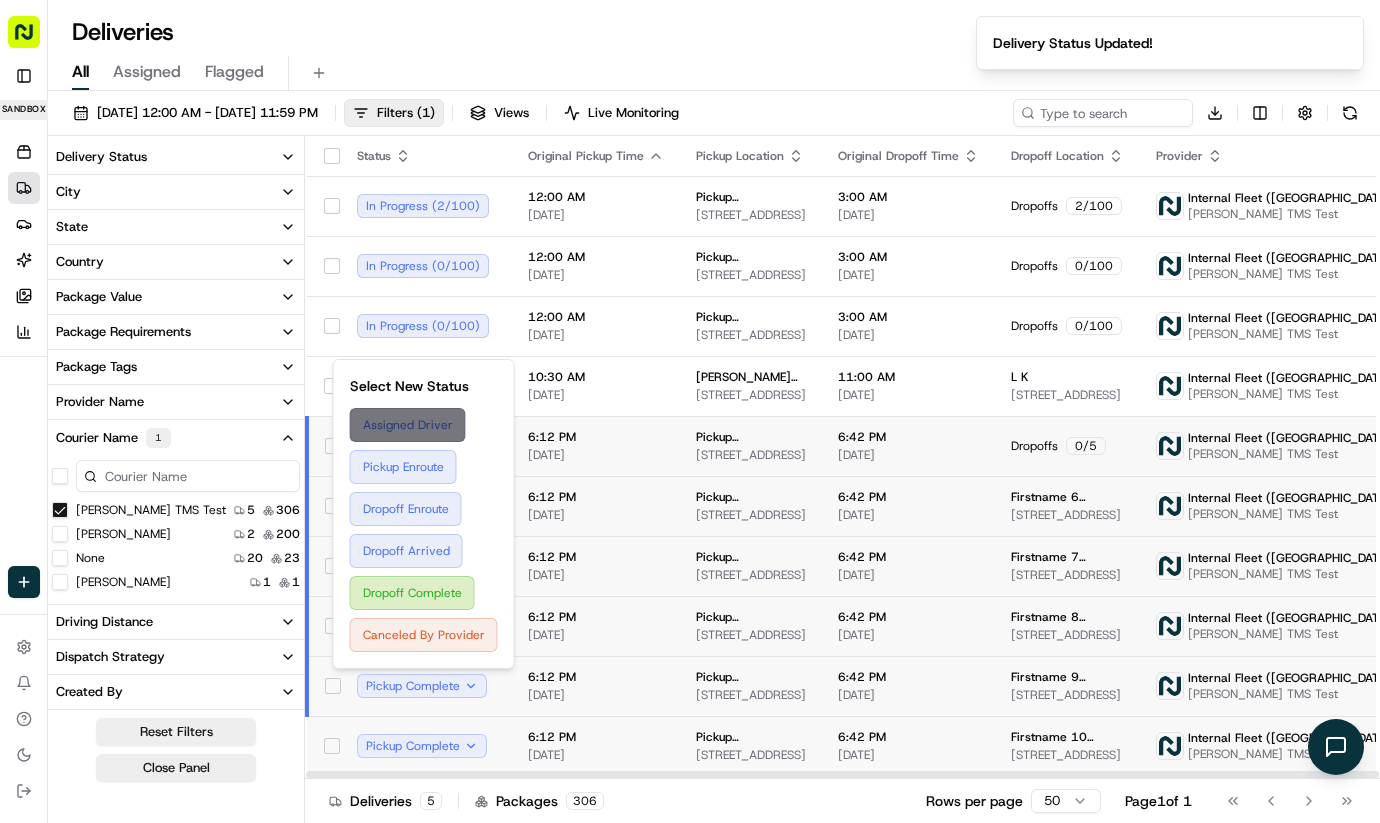 click on "Assigned Driver" at bounding box center [424, 425] 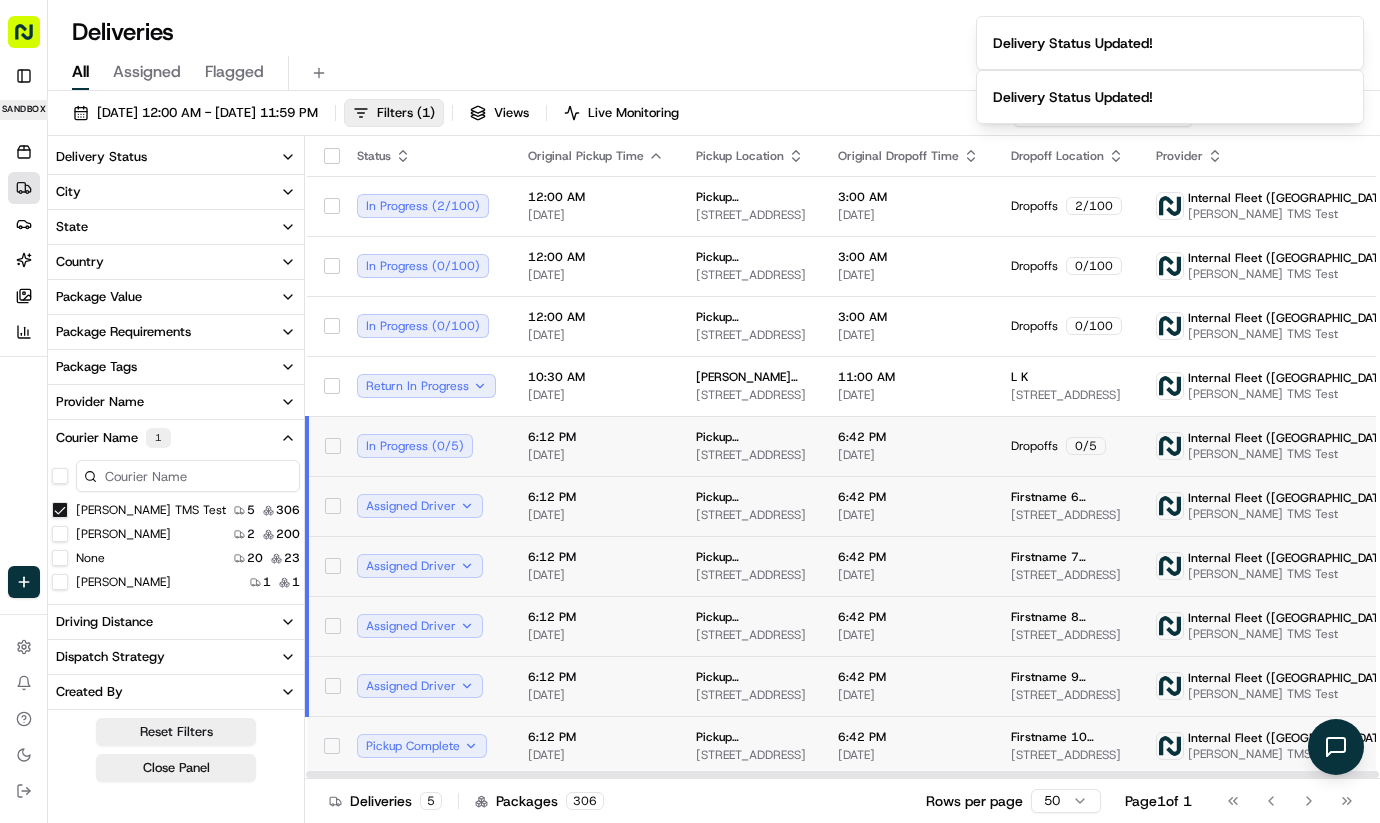 click on "Pickup Complete" at bounding box center [426, 746] 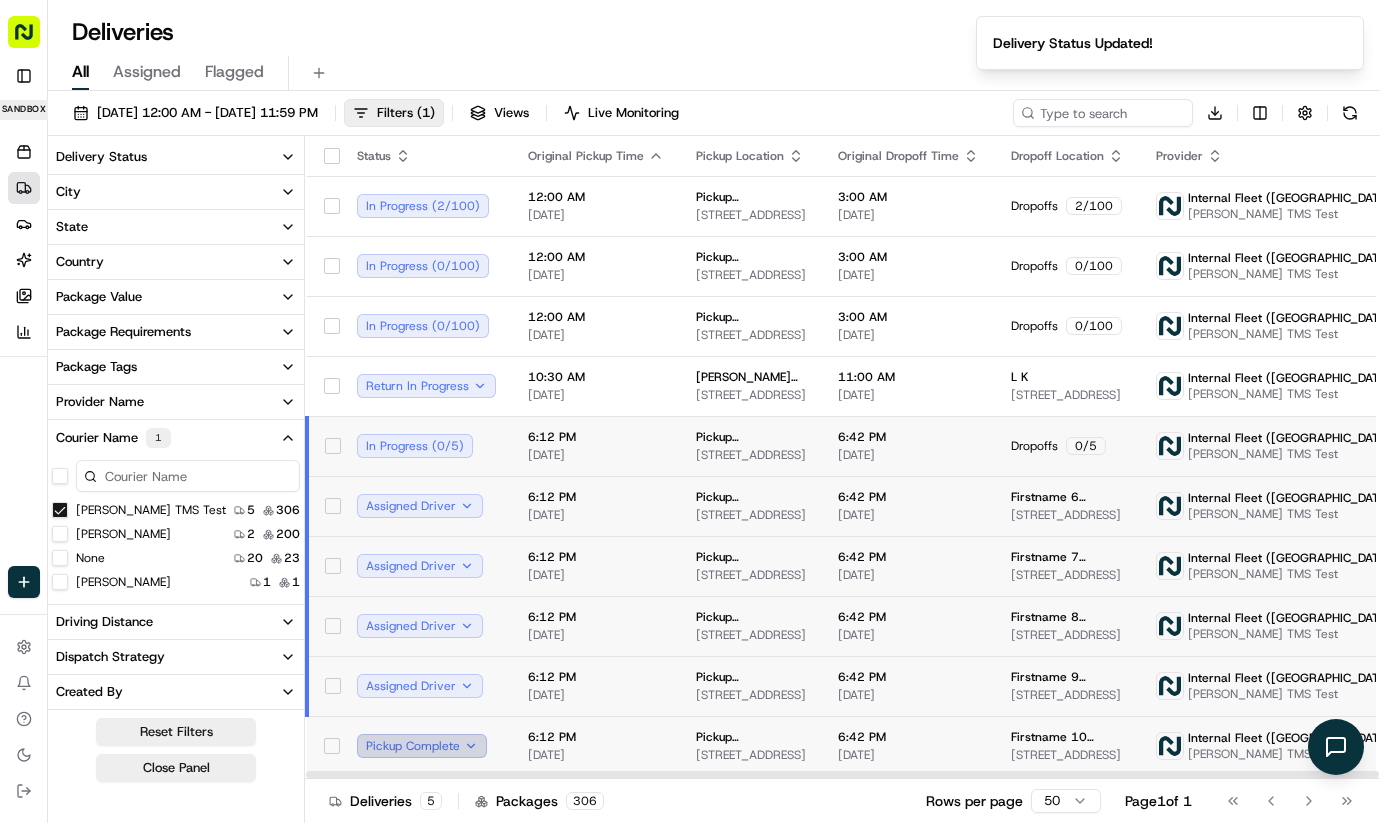 click on "Pickup Complete" at bounding box center [422, 746] 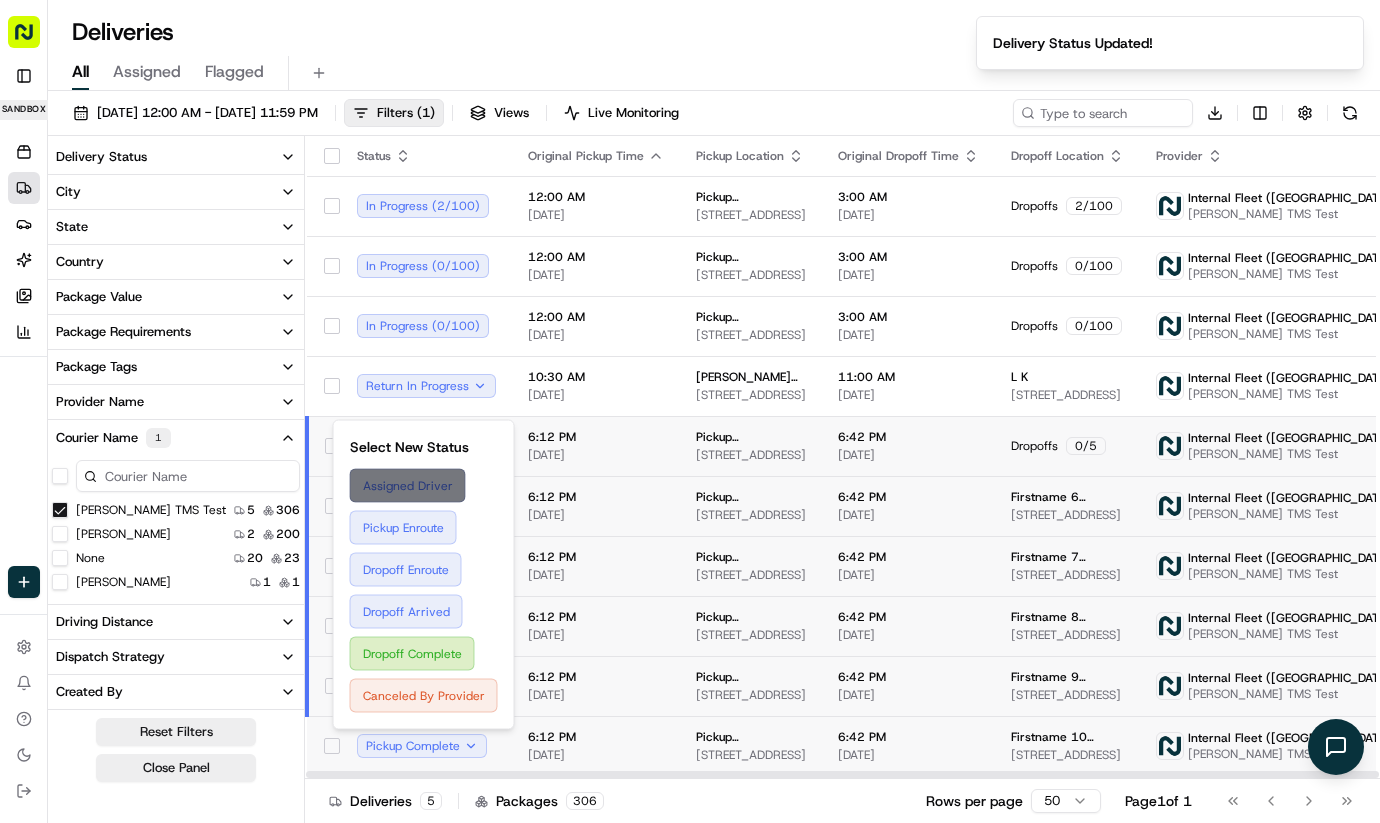 click on "Assigned Driver" at bounding box center [424, 486] 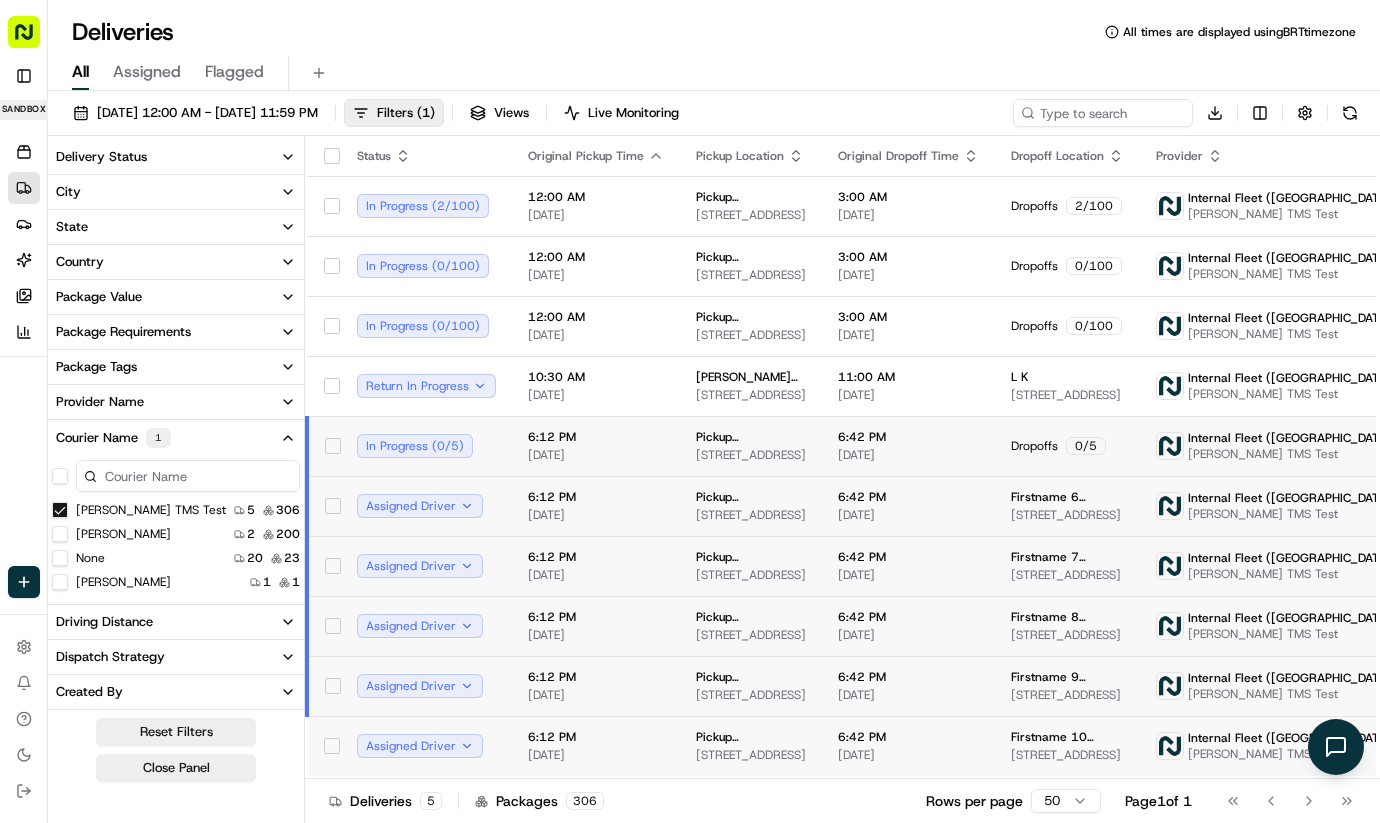 type 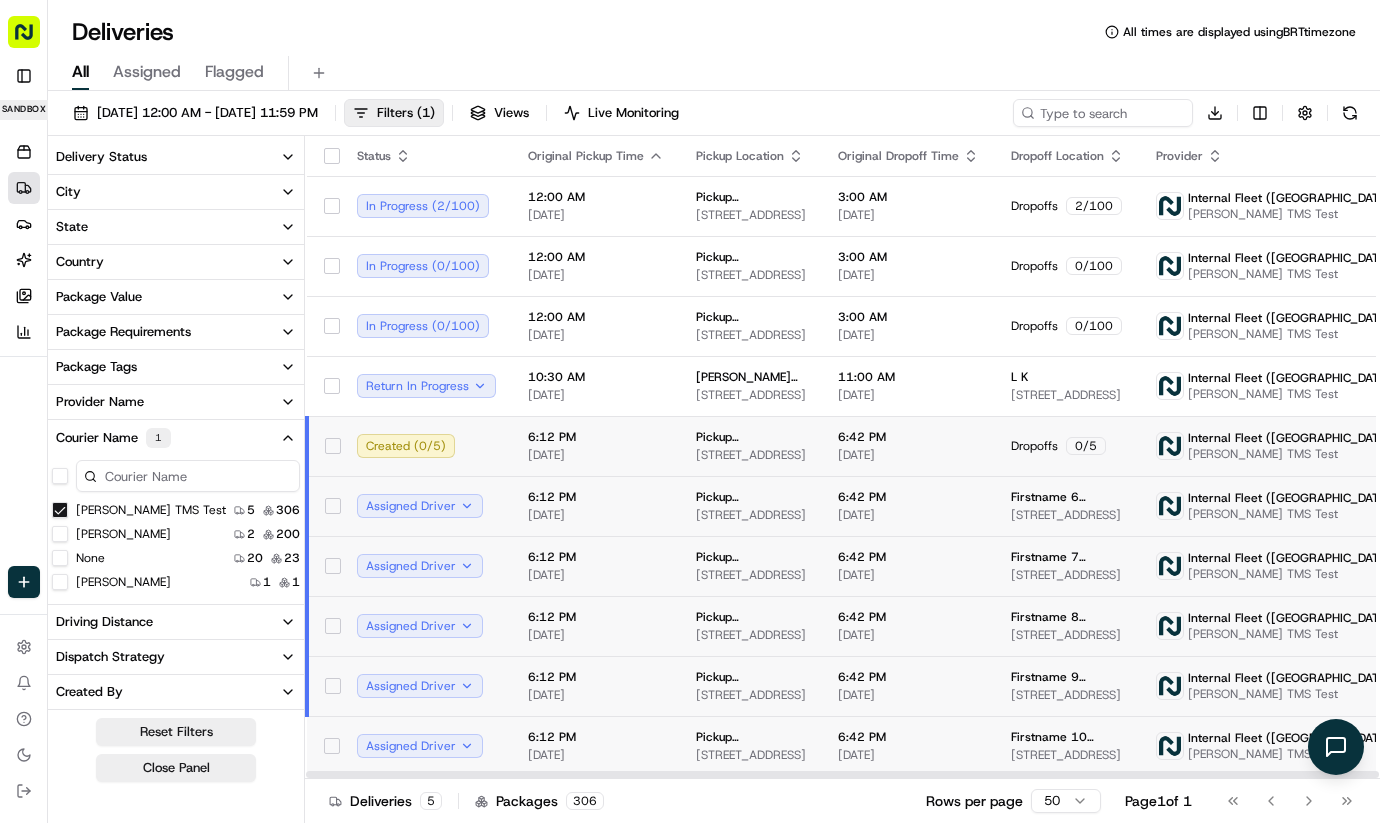 click at bounding box center [1449, 446] 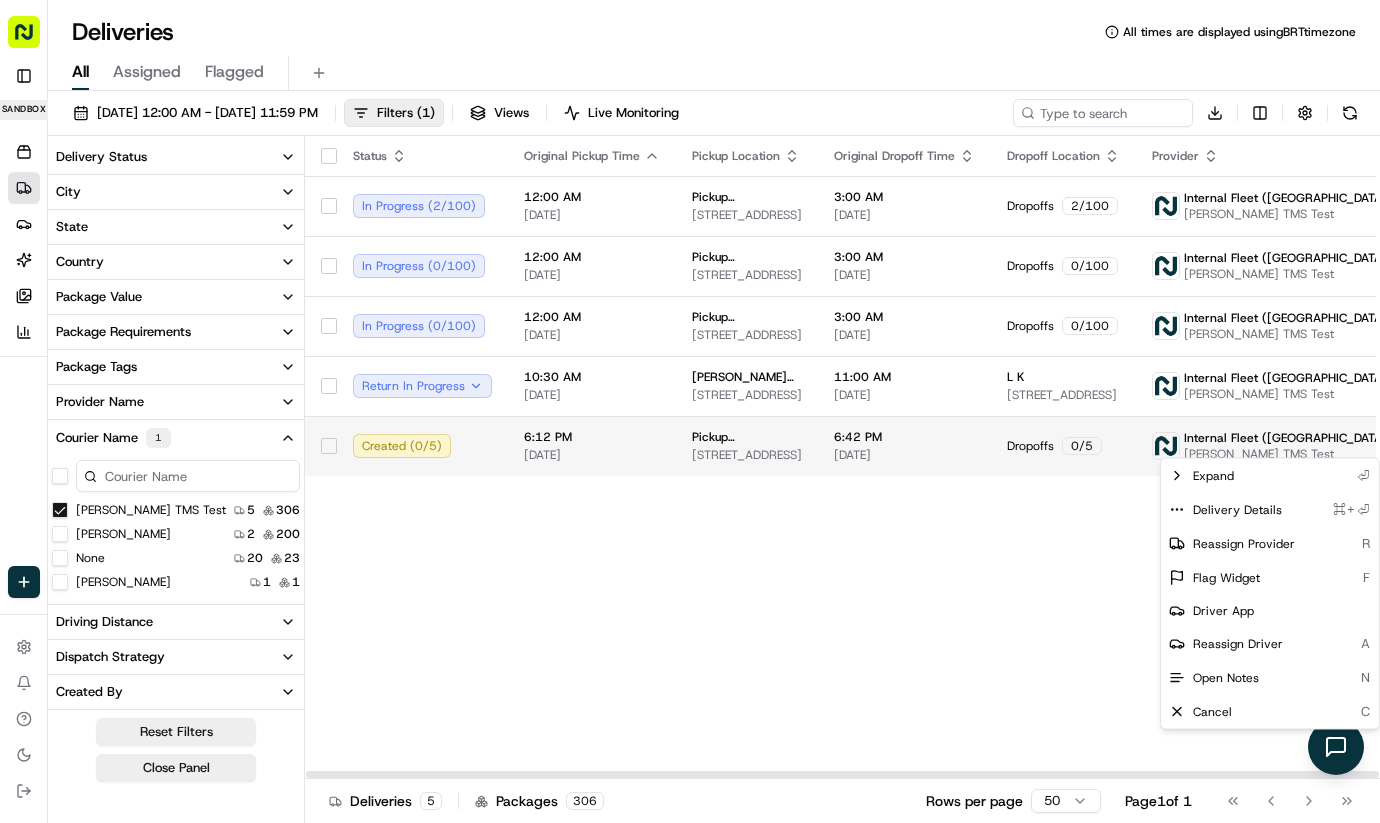 click on "[PERSON_NAME] Org [PERSON_NAME][EMAIL_ADDRESS][DOMAIN_NAME] Toggle Sidebar sandbox Orders Deliveries Providers [PERSON_NAME] Product Catalog Analytics Favorites Main Menu Members & Organization Organization Users Roles Preferences Customization Portal Tracking Orchestration Automations Dispatch Strategy Optimization Strategy Shipping Labels Manifest Locations Pickup Locations Dropoff Locations Zones Shifts Delivery Windows AI Support Call Agent Billing Billing Refund Requests Integrations Notification Triggers Webhooks API Keys Request Logs Other Feature Flags Create Settings Notifications Chat with us! Toggle Theme Log out Deliveries All times are displayed using  BRT  timezone All Assigned Flagged [DATE] 12:00 AM - [DATE] 11:59 PM Filters ( 1 ) Views Live Monitoring Download Delivery Status City State Country Package Value Package Requirements Package Tags Provider Name Courier Name 1 [PERSON_NAME] TMS Test 5 306 [PERSON_NAME] 2 200 None 20 23 [PERSON_NAME] 1 1 Driving Distance Dispatch Strategy Created By Tags None 5 306 Status ( 2" at bounding box center (690, 411) 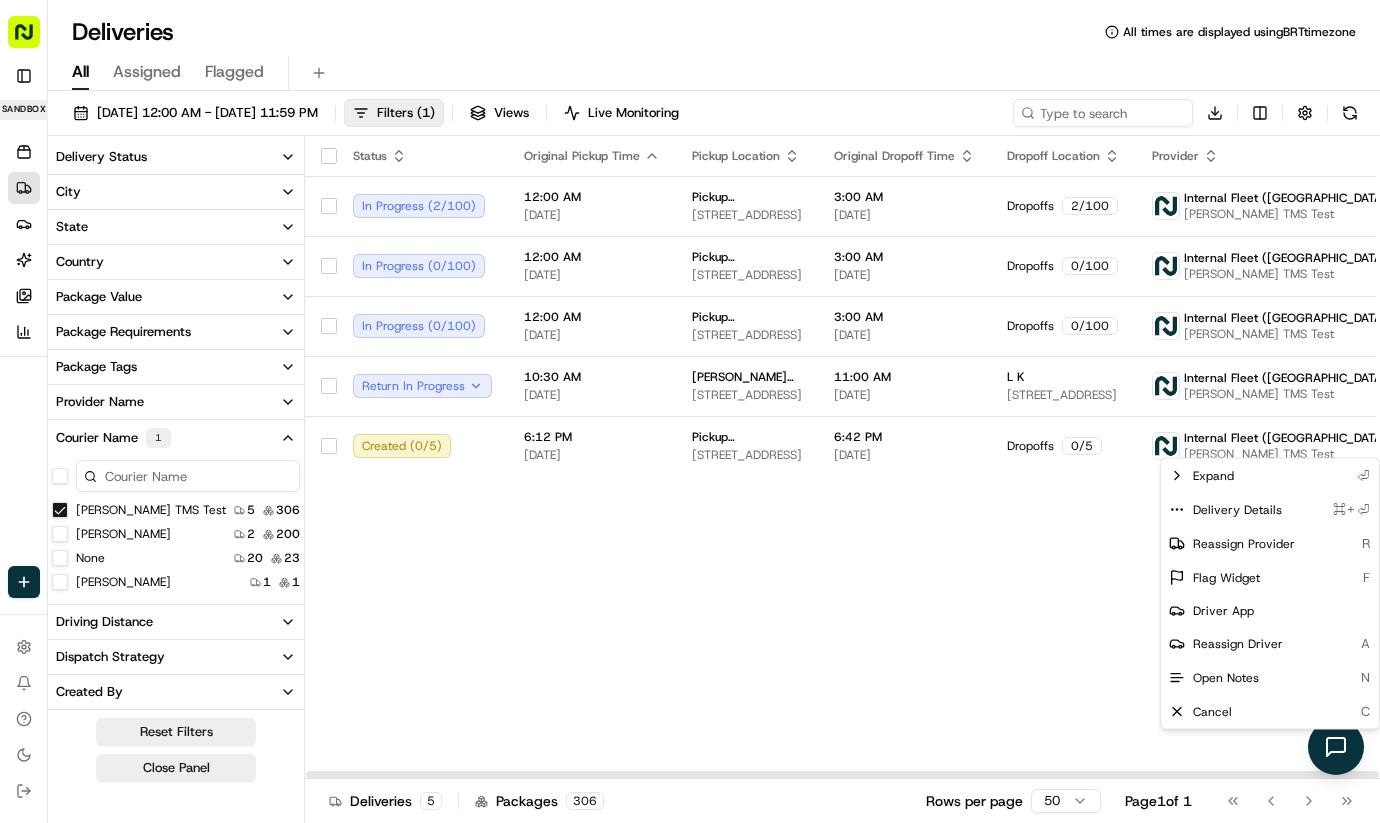 click on "[PERSON_NAME] Org [PERSON_NAME][EMAIL_ADDRESS][DOMAIN_NAME] Toggle Sidebar sandbox Orders Deliveries Providers [PERSON_NAME] Product Catalog Analytics Favorites Main Menu Members & Organization Organization Users Roles Preferences Customization Portal Tracking Orchestration Automations Dispatch Strategy Optimization Strategy Shipping Labels Manifest Locations Pickup Locations Dropoff Locations Zones Shifts Delivery Windows AI Support Call Agent Billing Billing Refund Requests Integrations Notification Triggers Webhooks API Keys Request Logs Other Feature Flags Create Settings Notifications Chat with us! Toggle Theme Log out Deliveries All times are displayed using  BRT  timezone All Assigned Flagged [DATE] 12:00 AM - [DATE] 11:59 PM Filters ( 1 ) Views Live Monitoring Download Delivery Status City State Country Package Value Package Requirements Package Tags Provider Name Courier Name 1 [PERSON_NAME] TMS Test 5 306 [PERSON_NAME] 2 200 None 20 23 [PERSON_NAME] 1 1 Driving Distance Dispatch Strategy Created By Tags None 5 306 Status ( 2" at bounding box center (690, 411) 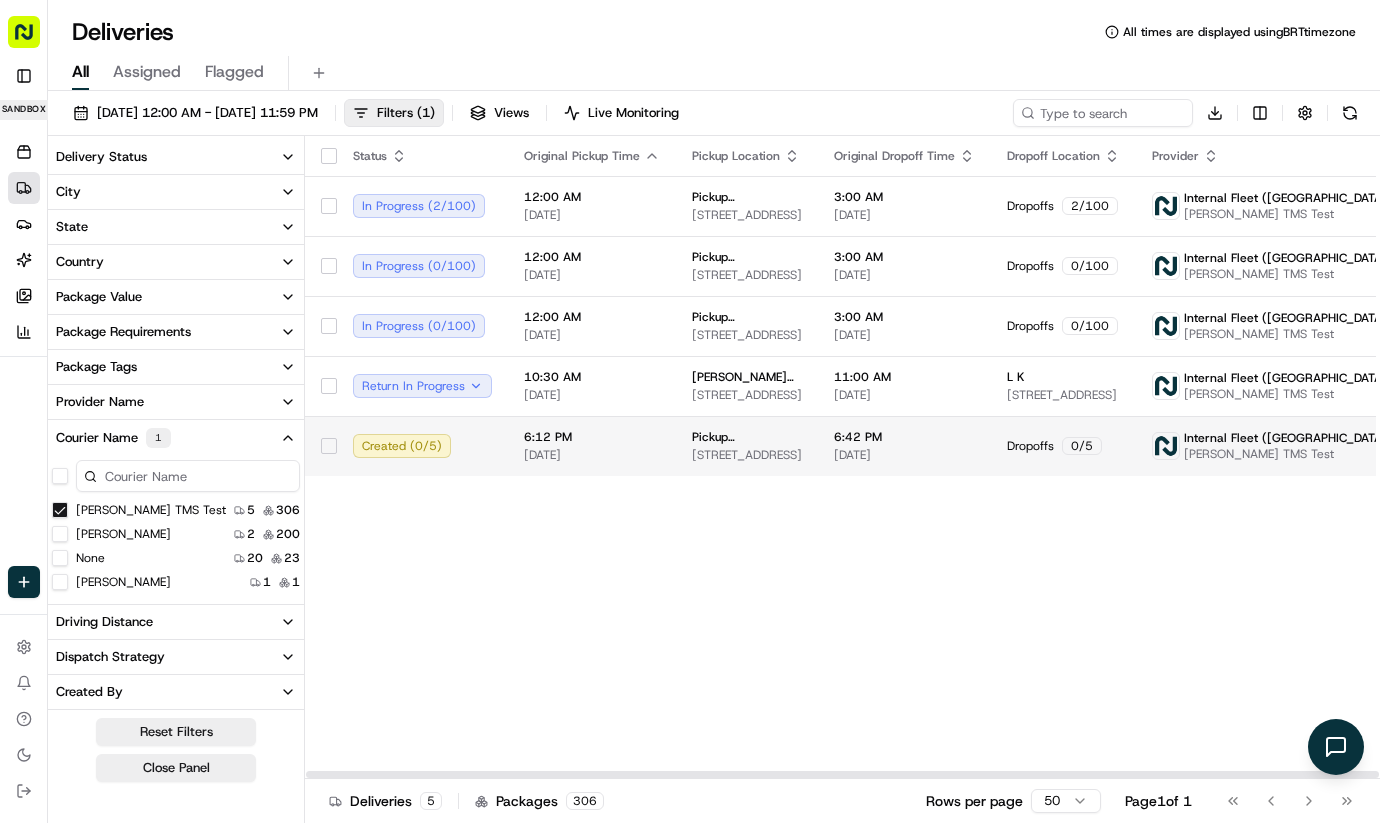 click on "Internal Fleet ([GEOGRAPHIC_DATA])" at bounding box center (1288, 438) 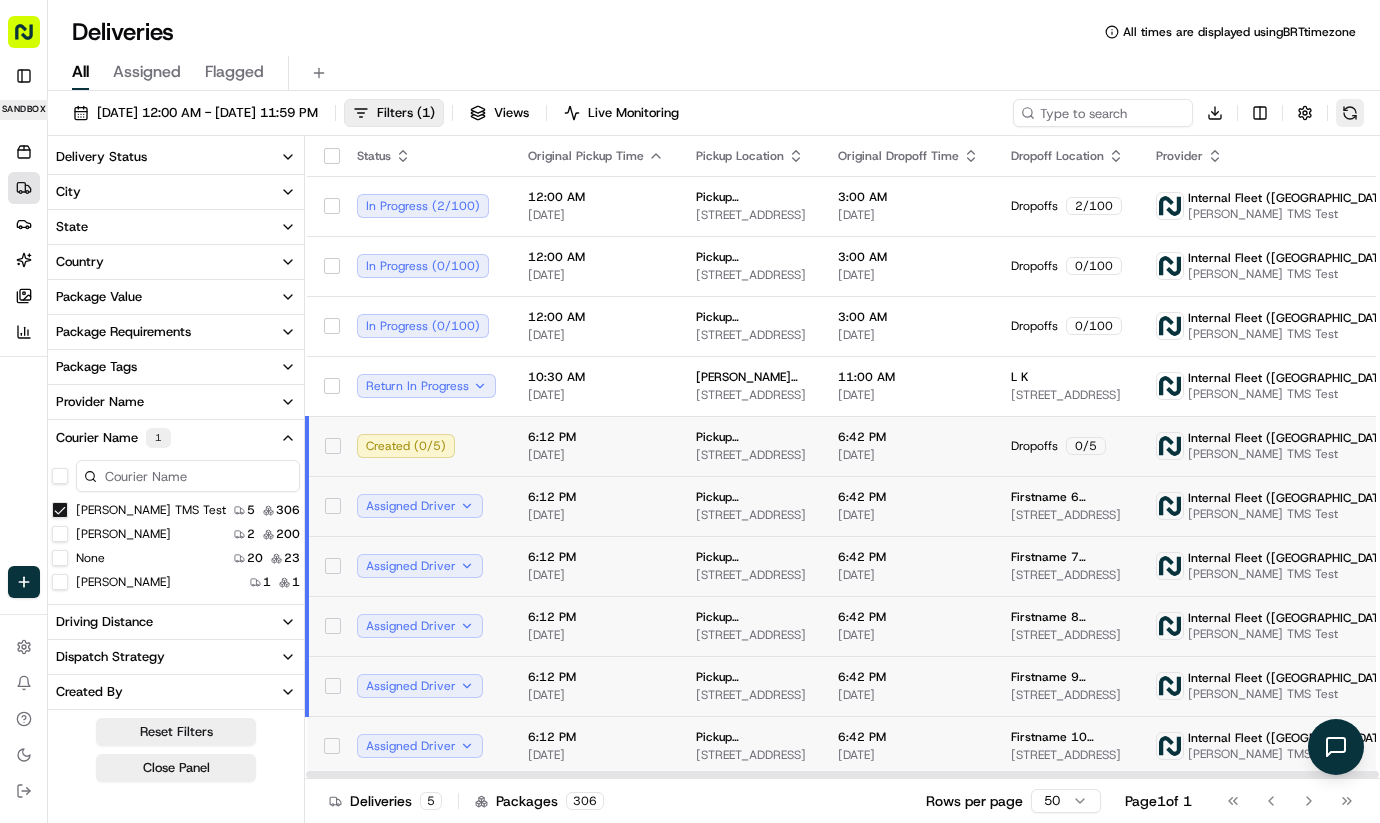 click at bounding box center [1350, 113] 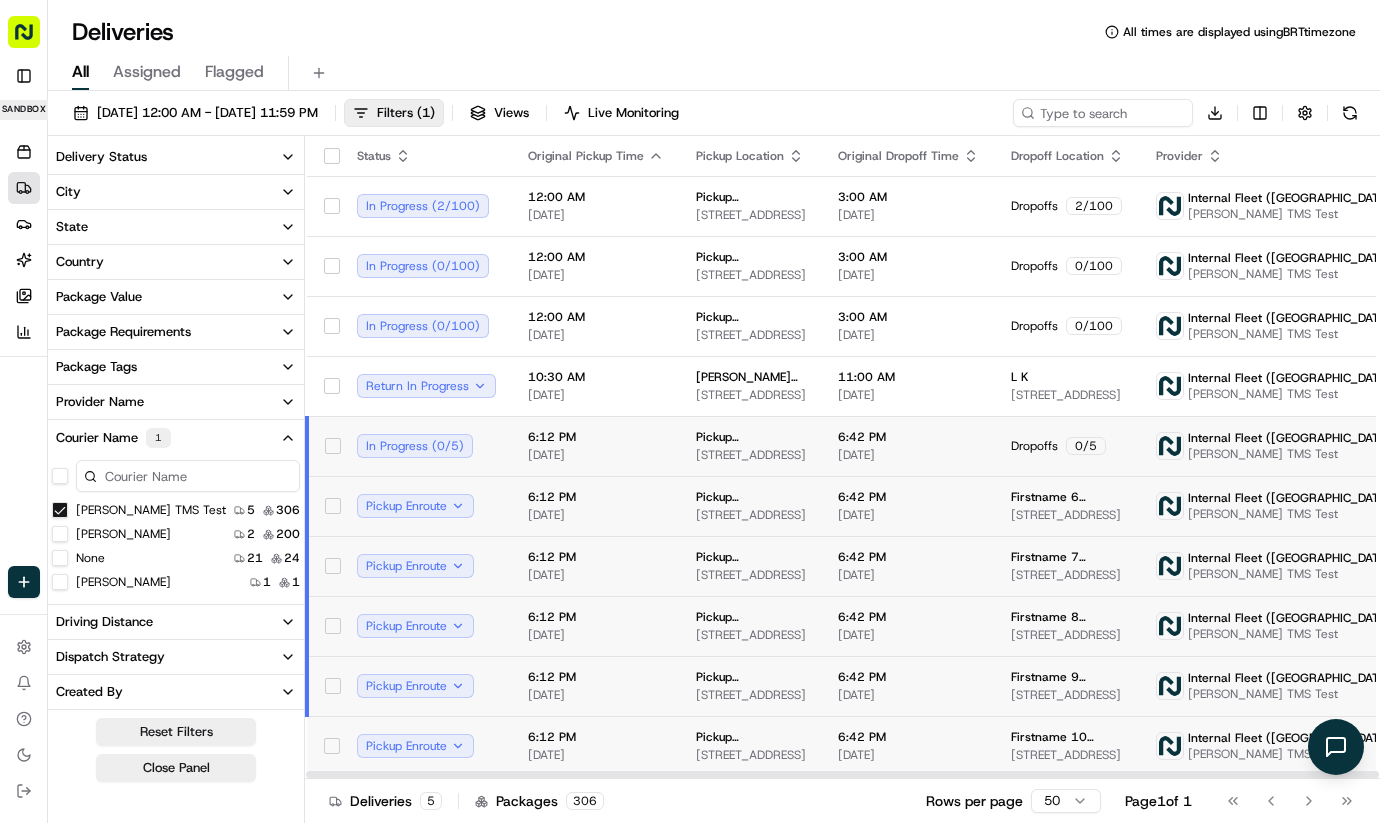 click on "[DATE]" at bounding box center (596, 455) 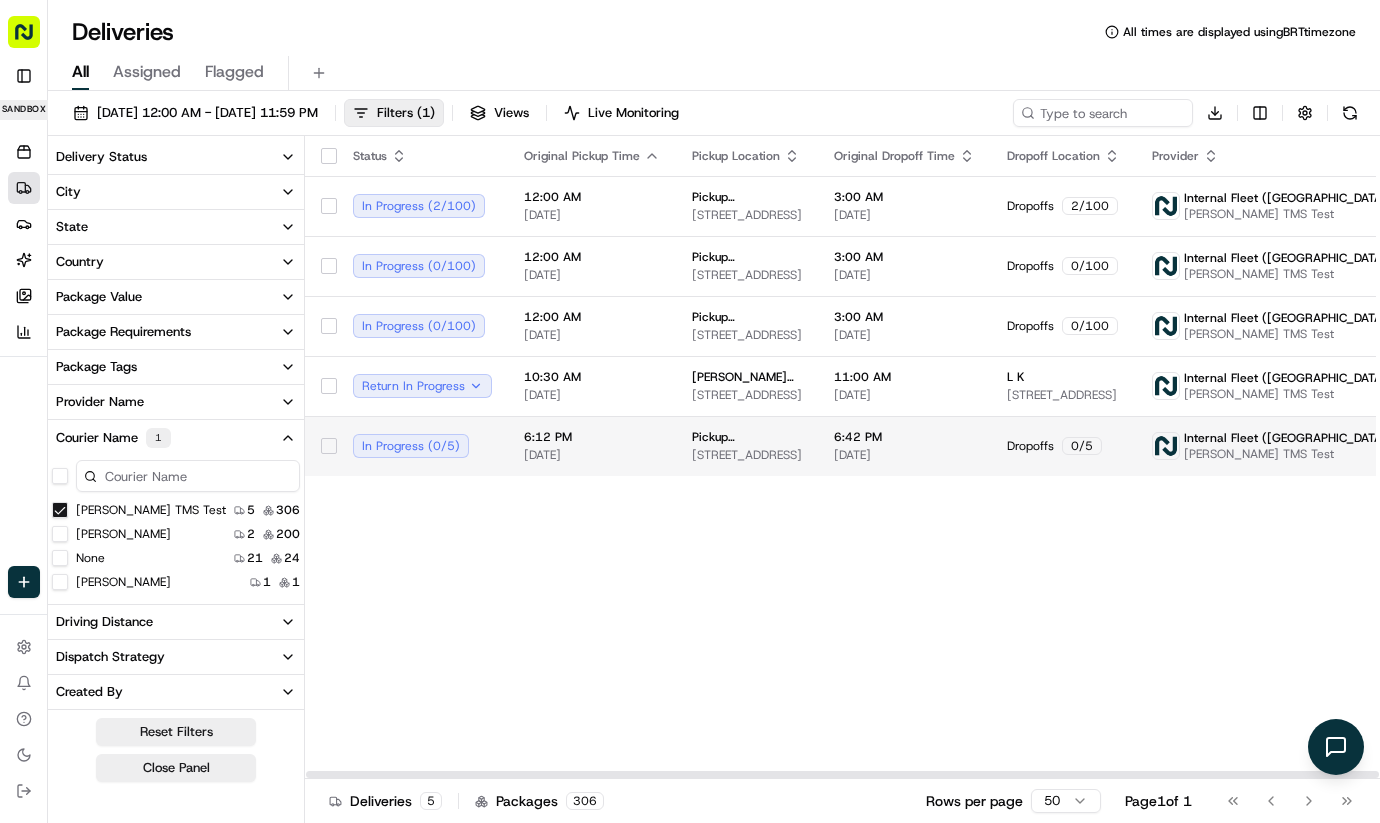click on "In Progress ( 0 / 5 )" at bounding box center (422, 446) 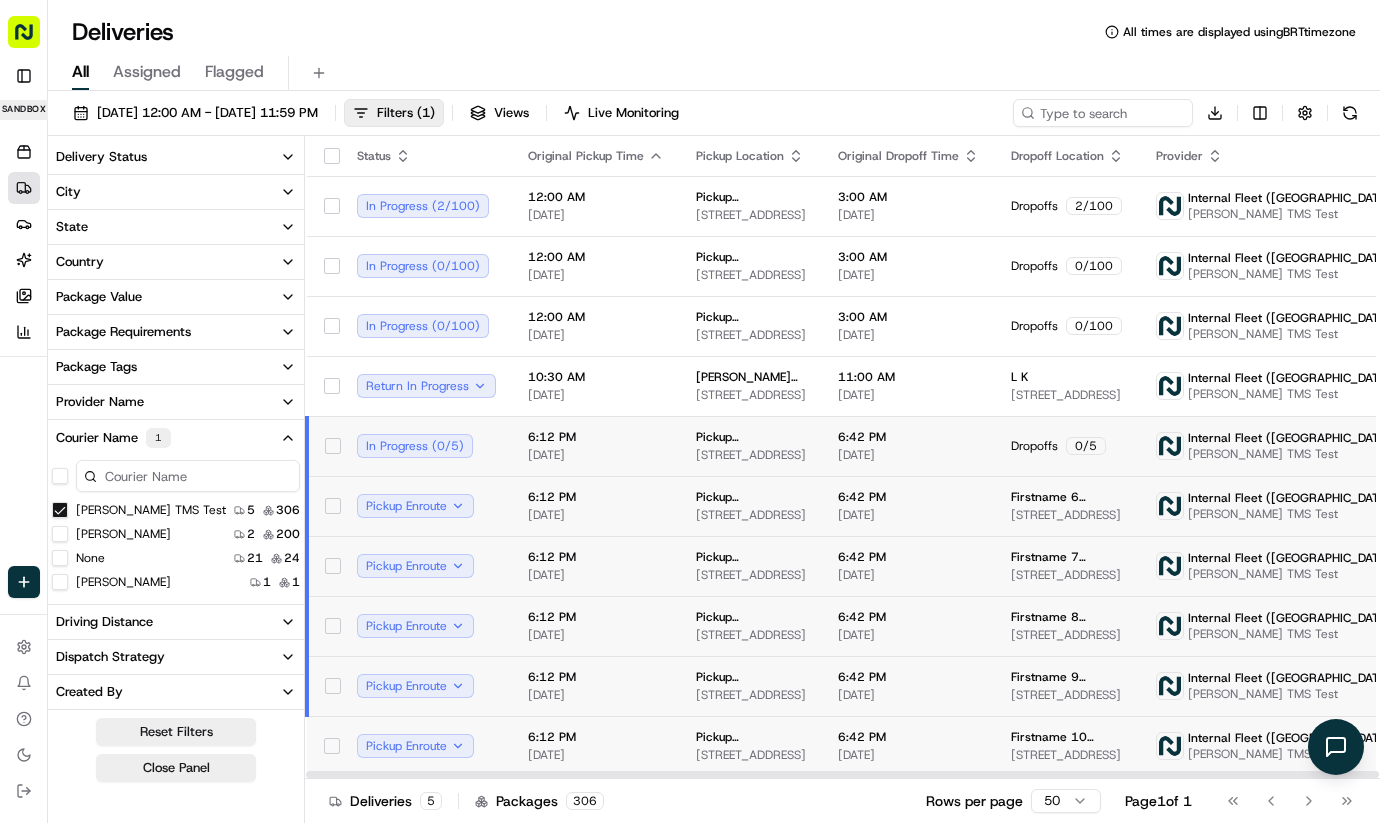 click on "[PERSON_NAME] Org [PERSON_NAME][EMAIL_ADDRESS][DOMAIN_NAME] Toggle Sidebar sandbox Orders Deliveries Providers [PERSON_NAME] Product Catalog Analytics Favorites Main Menu Members & Organization Organization Users Roles Preferences Customization Portal Tracking Orchestration Automations Dispatch Strategy Optimization Strategy Shipping Labels Manifest Locations Pickup Locations Dropoff Locations Zones Shifts Delivery Windows AI Support Call Agent Billing Billing Refund Requests Integrations Notification Triggers Webhooks API Keys Request Logs Other Feature Flags Create Settings Notifications Chat with us! Toggle Theme Log out Deliveries All times are displayed using  BRT  timezone All Assigned Flagged [DATE] 12:00 AM - [DATE] 11:59 PM Filters ( 1 ) Views Live Monitoring Download Delivery Status City State Country Package Value Package Requirements Package Tags Provider Name Courier Name 1 [PERSON_NAME] TMS Test 5 306 [PERSON_NAME] 2 200 None 21 24 [PERSON_NAME] 1 1 Driving Distance Dispatch Strategy Created By Tags None 5 306 Status ( 2" at bounding box center (690, 411) 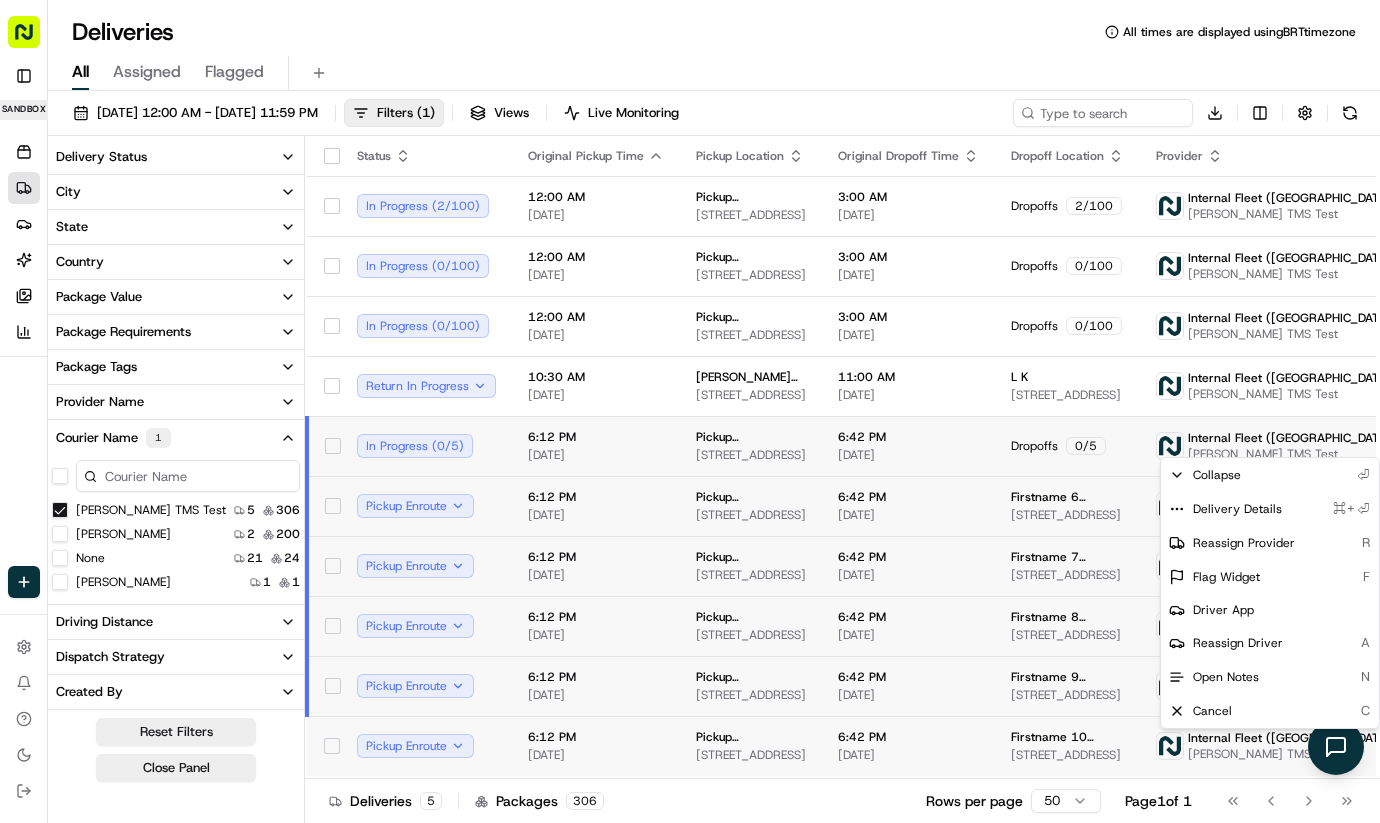 click on "[PERSON_NAME] Org [PERSON_NAME][EMAIL_ADDRESS][DOMAIN_NAME] Toggle Sidebar sandbox Orders Deliveries Providers [PERSON_NAME] Product Catalog Analytics Favorites Main Menu Members & Organization Organization Users Roles Preferences Customization Portal Tracking Orchestration Automations Dispatch Strategy Optimization Strategy Shipping Labels Manifest Locations Pickup Locations Dropoff Locations Zones Shifts Delivery Windows AI Support Call Agent Billing Billing Refund Requests Integrations Notification Triggers Webhooks API Keys Request Logs Other Feature Flags Create Settings Notifications Chat with us! Toggle Theme Log out Deliveries All times are displayed using  BRT  timezone All Assigned Flagged [DATE] 12:00 AM - [DATE] 11:59 PM Filters ( 1 ) Views Live Monitoring Download Delivery Status City State Country Package Value Package Requirements Package Tags Provider Name Courier Name 1 [PERSON_NAME] TMS Test 5 306 [PERSON_NAME] 2 200 None 21 24 [PERSON_NAME] 1 1 Driving Distance Dispatch Strategy Created By Tags None 5 306 Status ( 2" at bounding box center (690, 411) 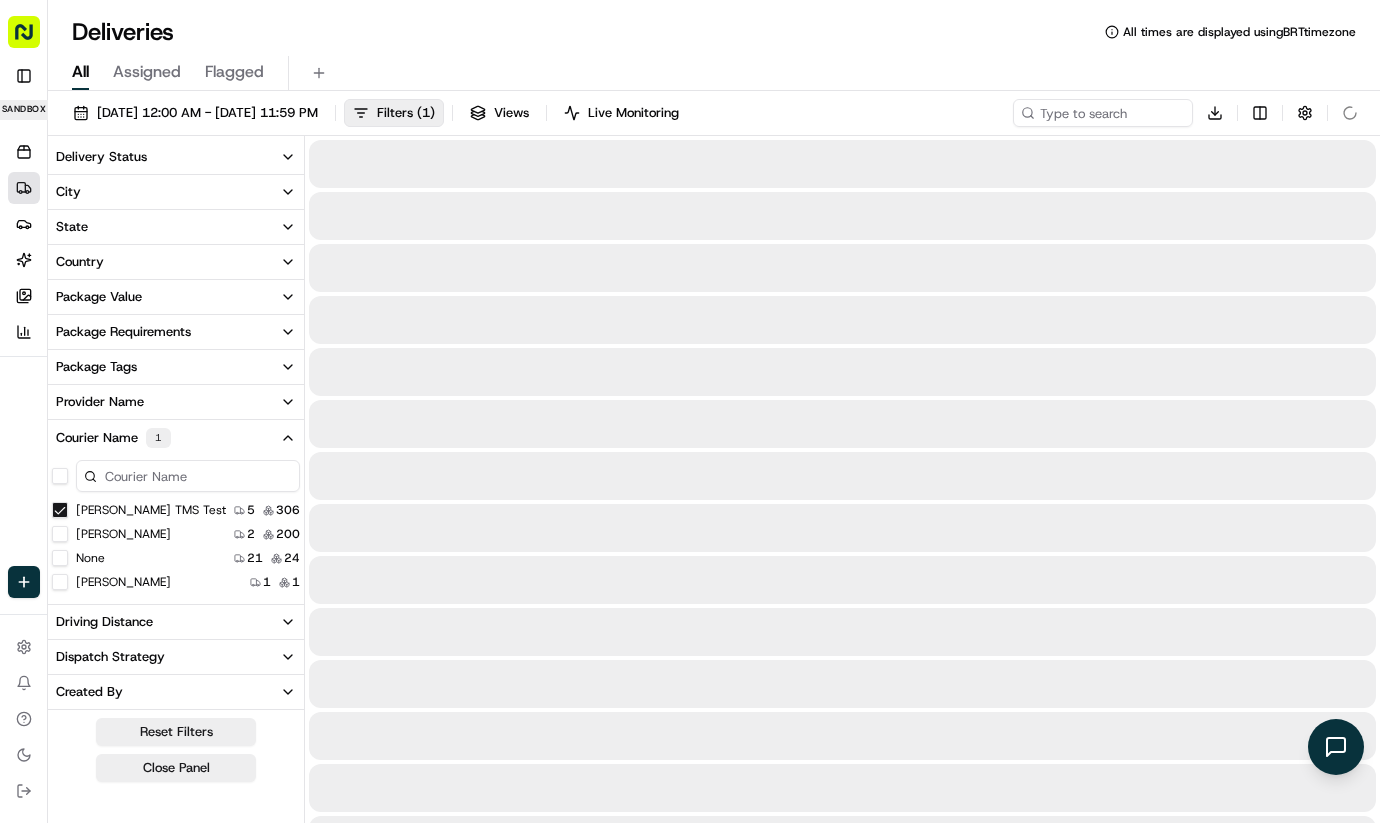 click on "Download" at bounding box center [1188, 113] 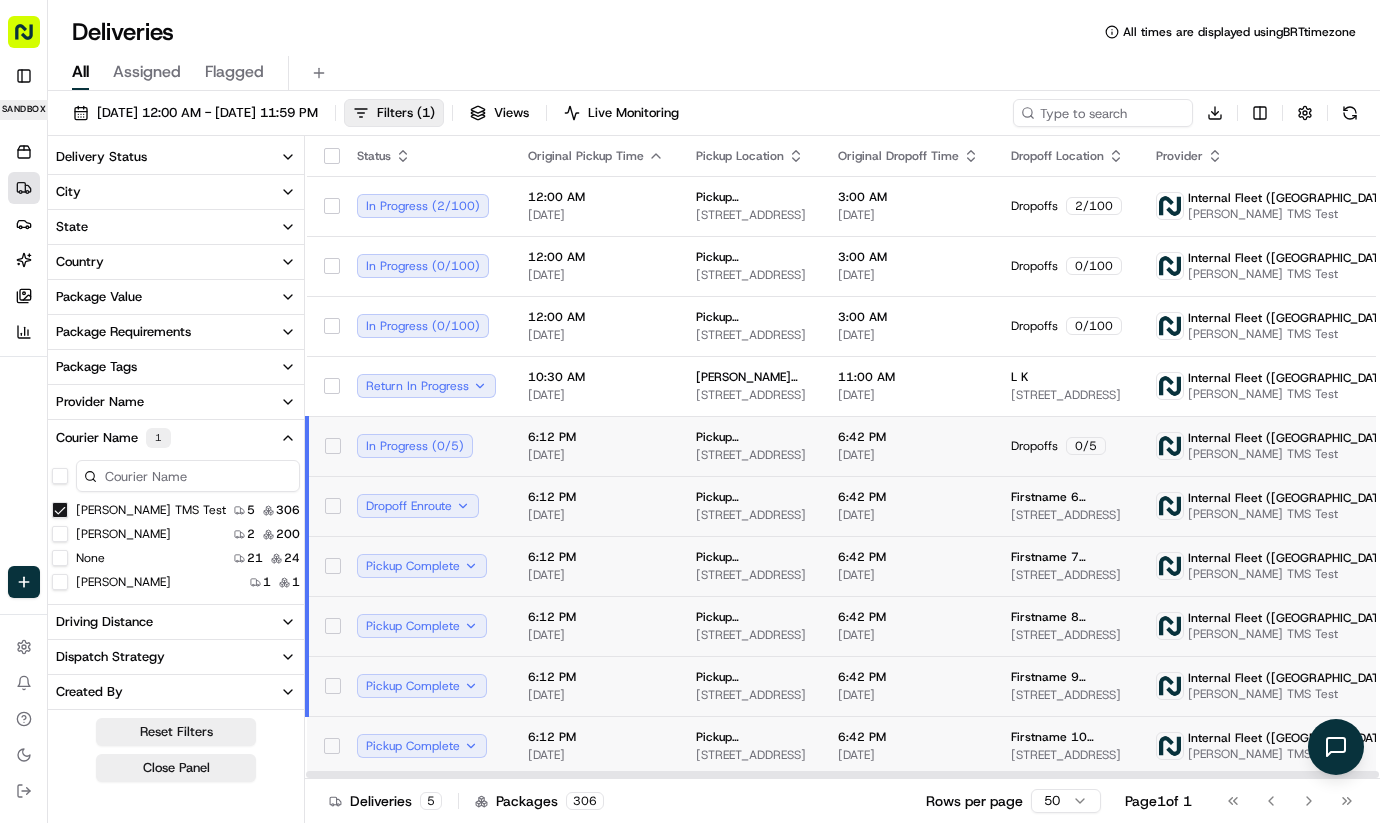 click on "In Progress ( 0 / 5 )" at bounding box center [426, 446] 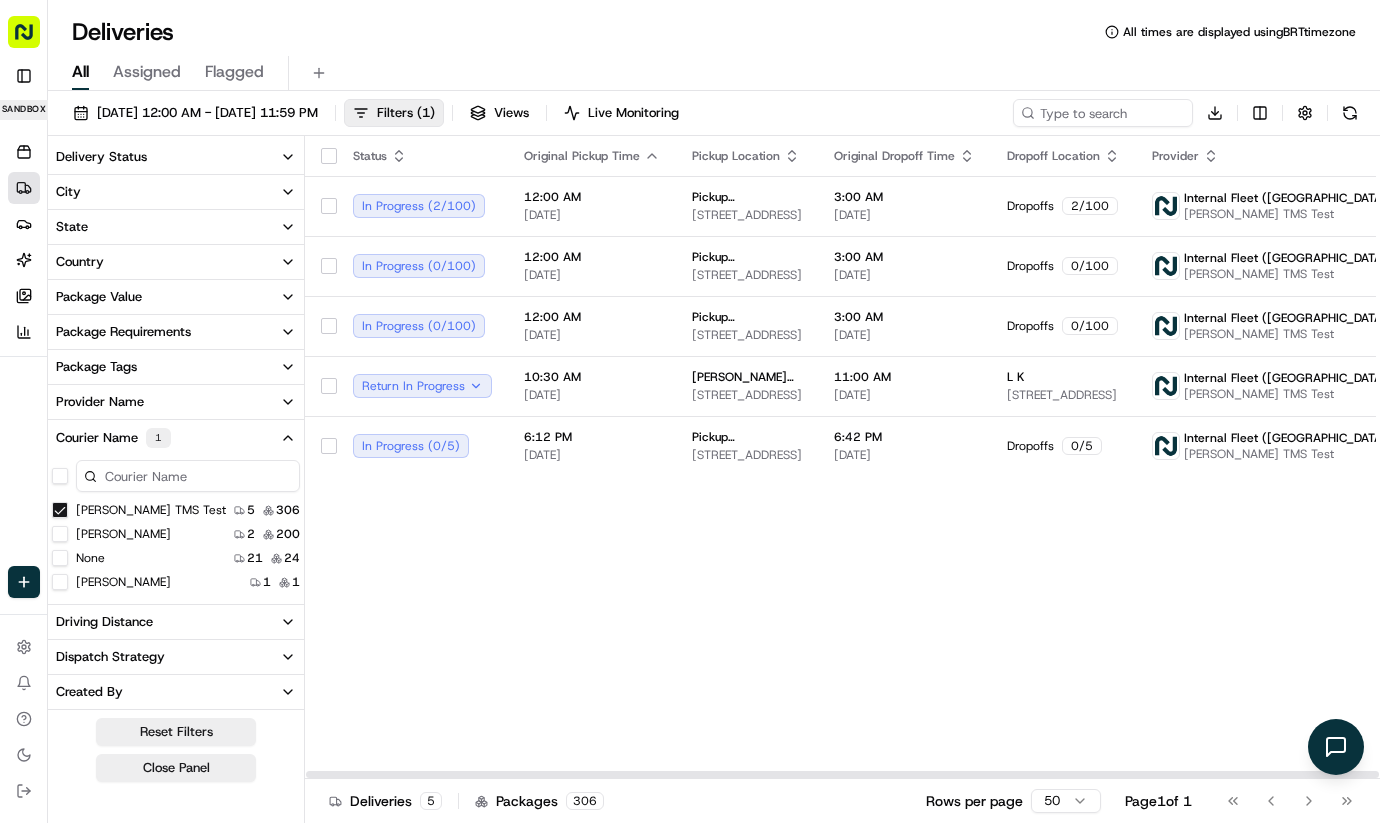 click on "Status Original Pickup Time Pickup Location Original Dropoff Time Dropoff Location Provider Action In Progress ( 2 / 100 ) 12:00 AM [DATE] Pickup BusinessName [STREET_ADDRESS] 3:00 AM [DATE] Dropoffs 2  /  100 Internal Fleet (Nashcar) [PERSON_NAME] TMS Test In Progress ( 0 / 100 ) 12:00 AM [DATE] Pickup BusinessName [STREET_ADDRESS] 3:00 AM [DATE] Dropoffs 0  /  100 Internal Fleet ([GEOGRAPHIC_DATA]) [PERSON_NAME] TMS Test In Progress ( 0 / 100 ) 12:00 AM [DATE] Pickup BusinessName [STREET_ADDRESS] 3:00 AM [DATE] Dropoffs 0  /  100 Internal Fleet (Nashcar) [PERSON_NAME] TMS Test Return In Progress 10:30 AM [DATE] [PERSON_NAME] IRL [STREET_ADDRESS] 11:00 AM [DATE] L K [STREET_ADDRESS] Internal Fleet ([GEOGRAPHIC_DATA]) [PERSON_NAME] TMS Test In Progress ( 0 / 5 ) 6:12 PM [DATE] Pickup BusinessName [STREET_ADDRESS] 6:42 PM [DATE] Dropoffs 0  /  5" at bounding box center (893, 457) 